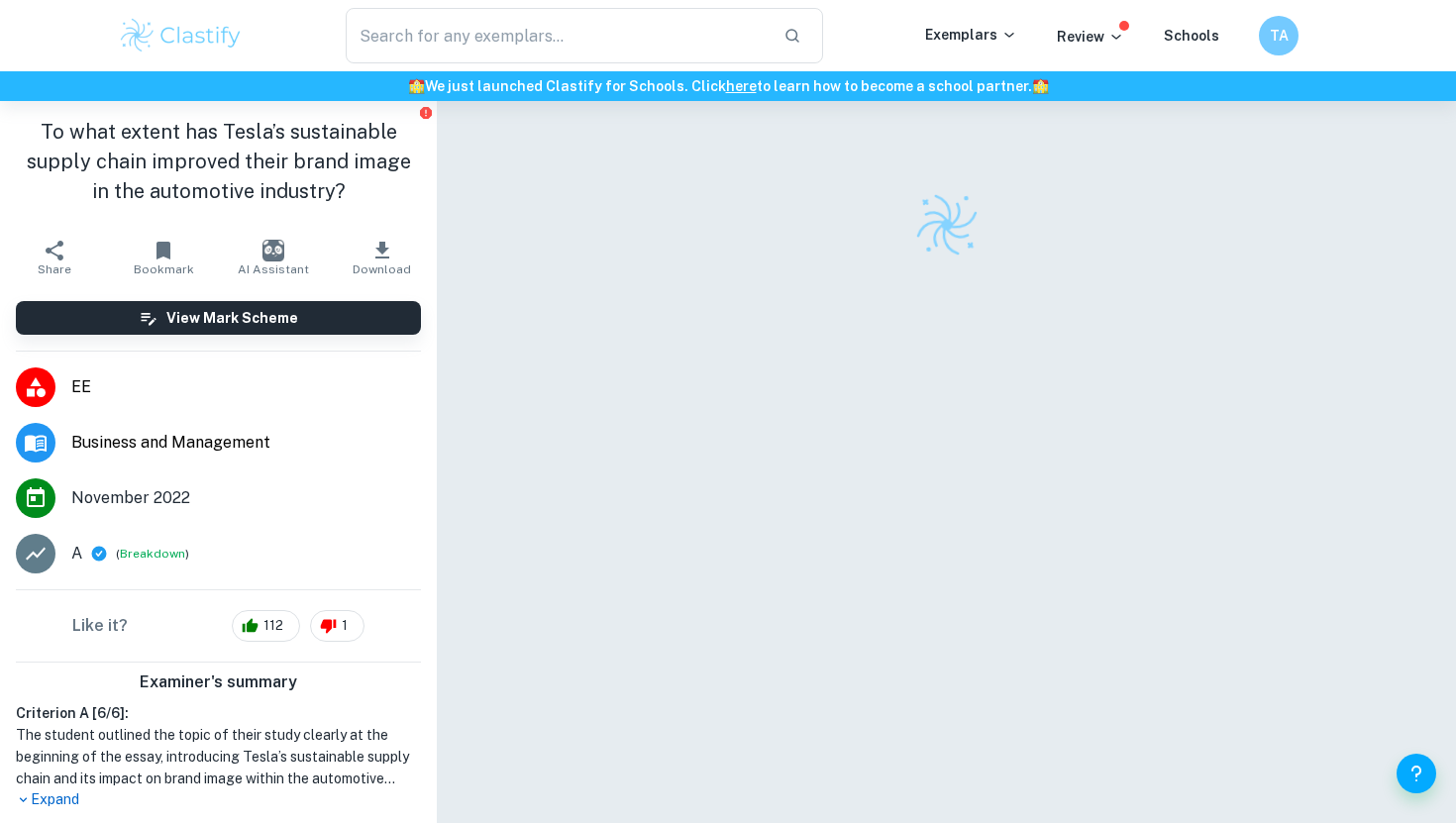 scroll, scrollTop: 101, scrollLeft: 0, axis: vertical 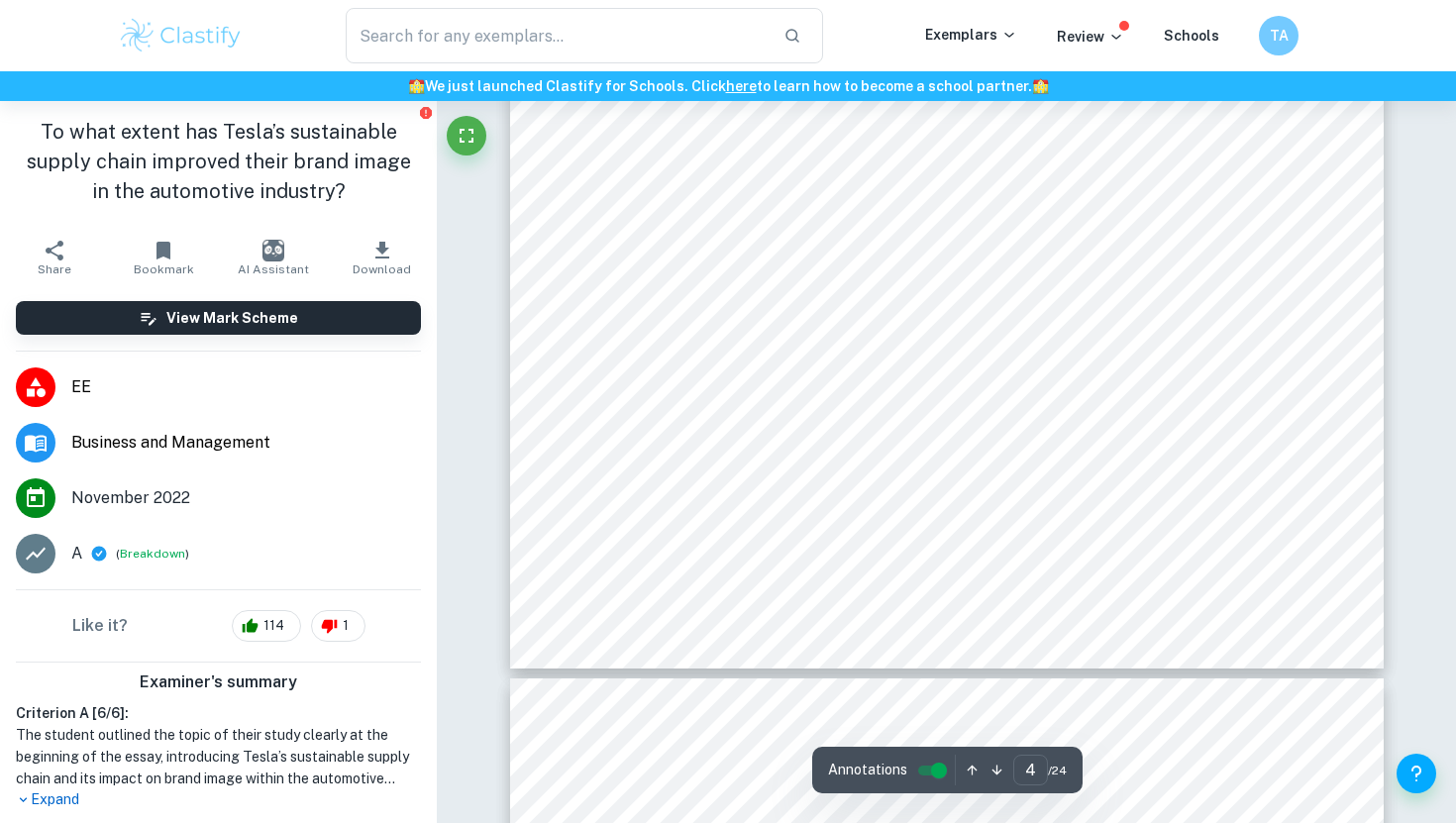 type on "5" 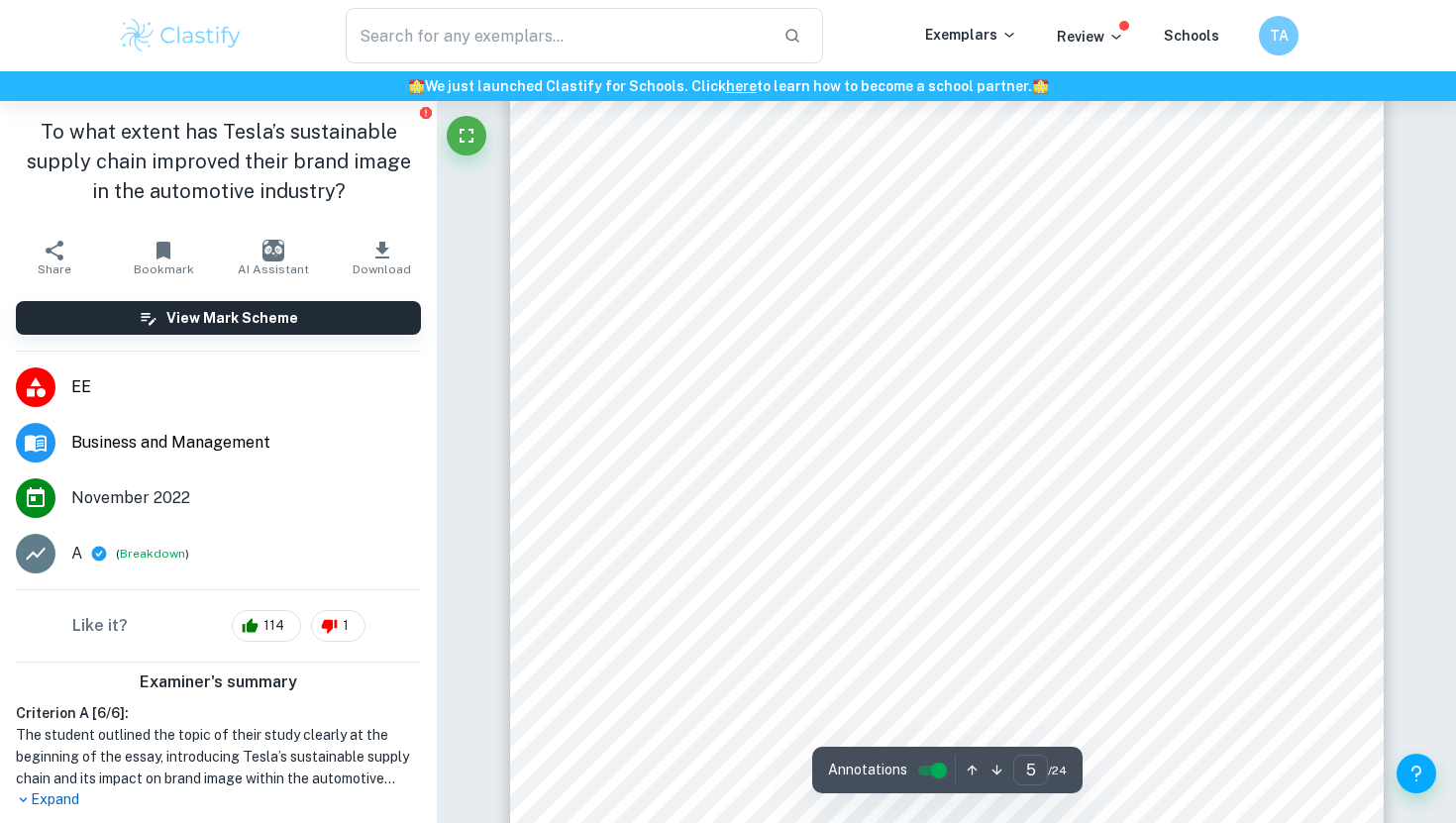 scroll, scrollTop: 4817, scrollLeft: 0, axis: vertical 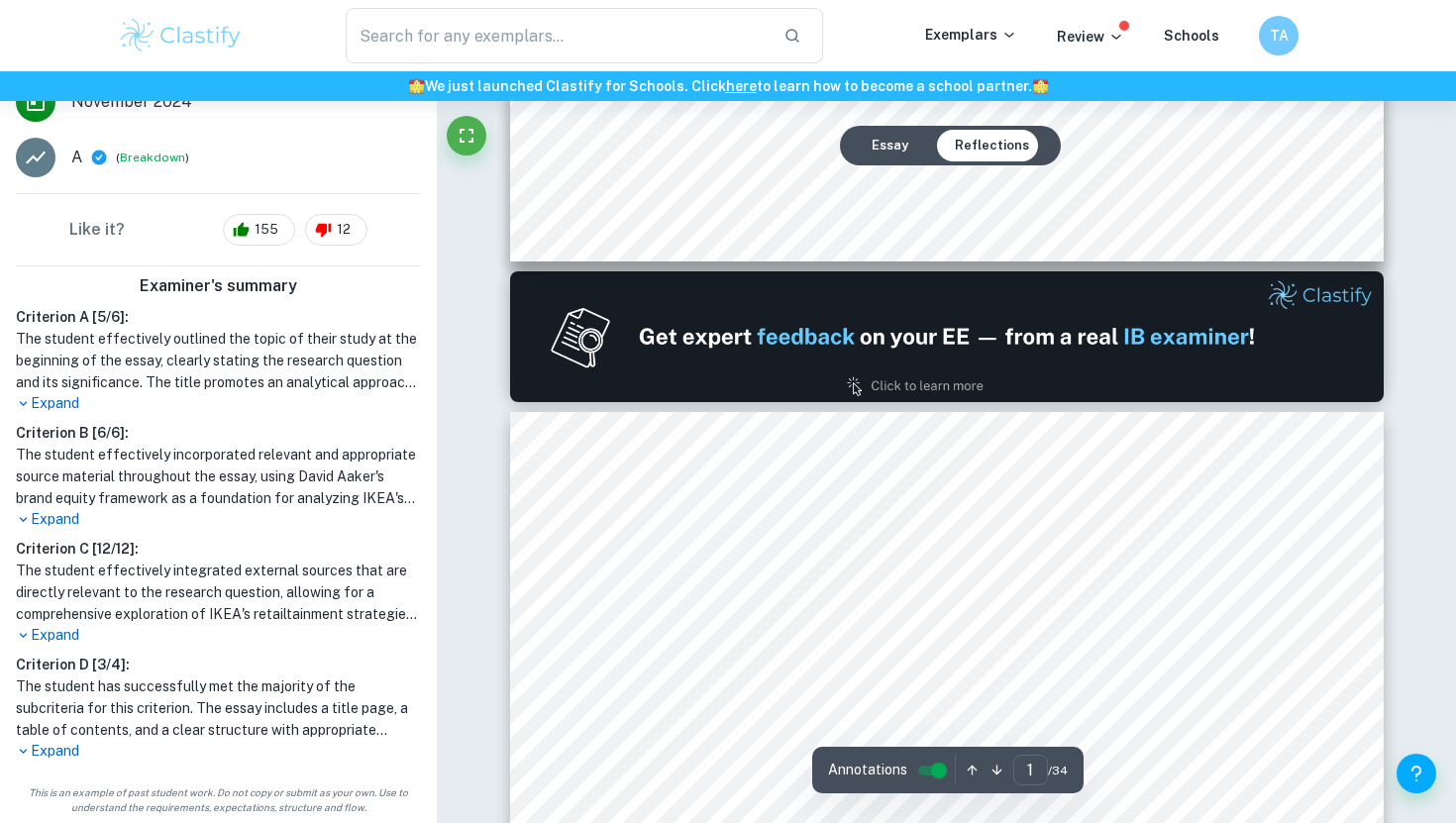 type on "2" 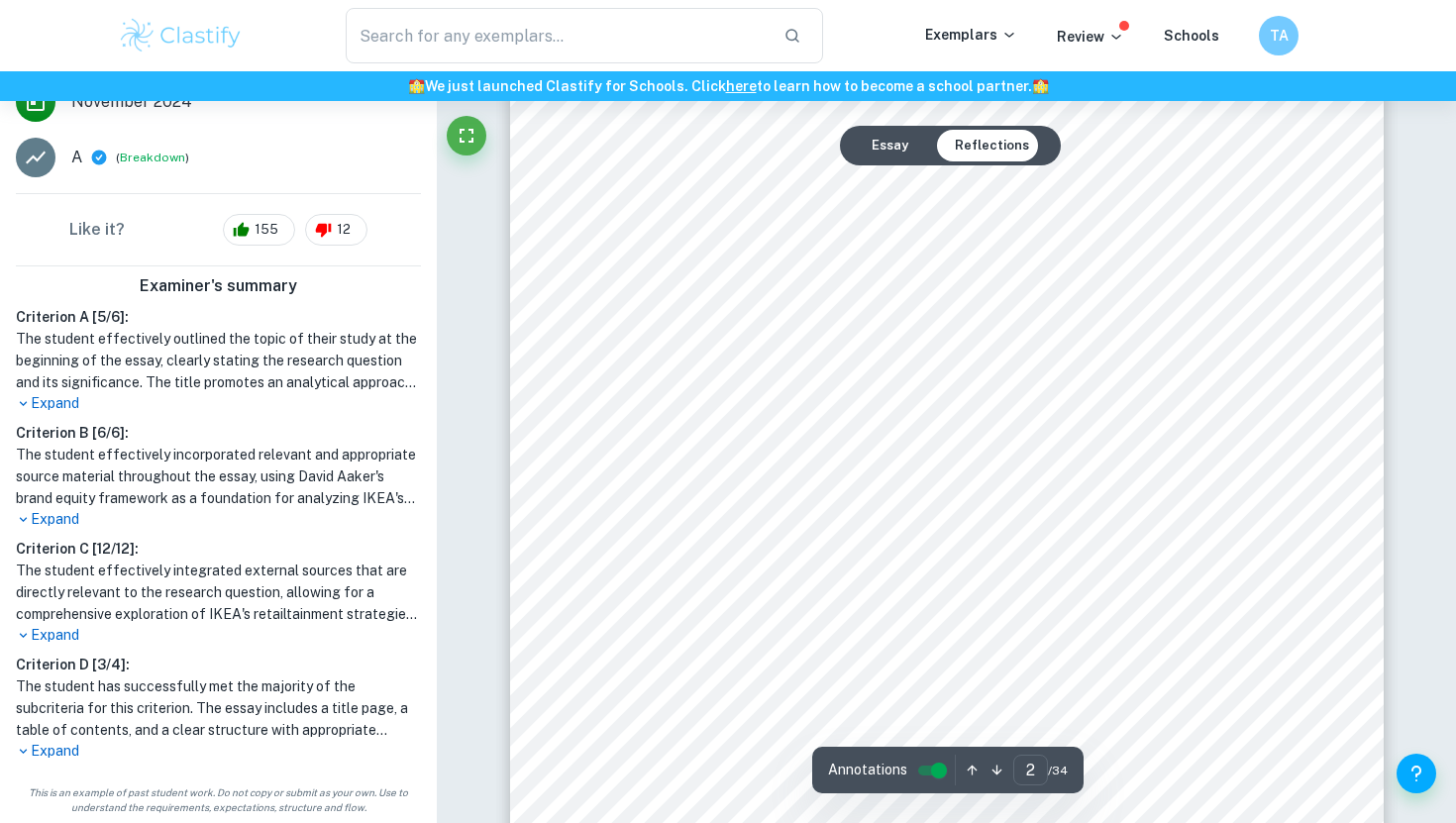 scroll, scrollTop: 1531, scrollLeft: 0, axis: vertical 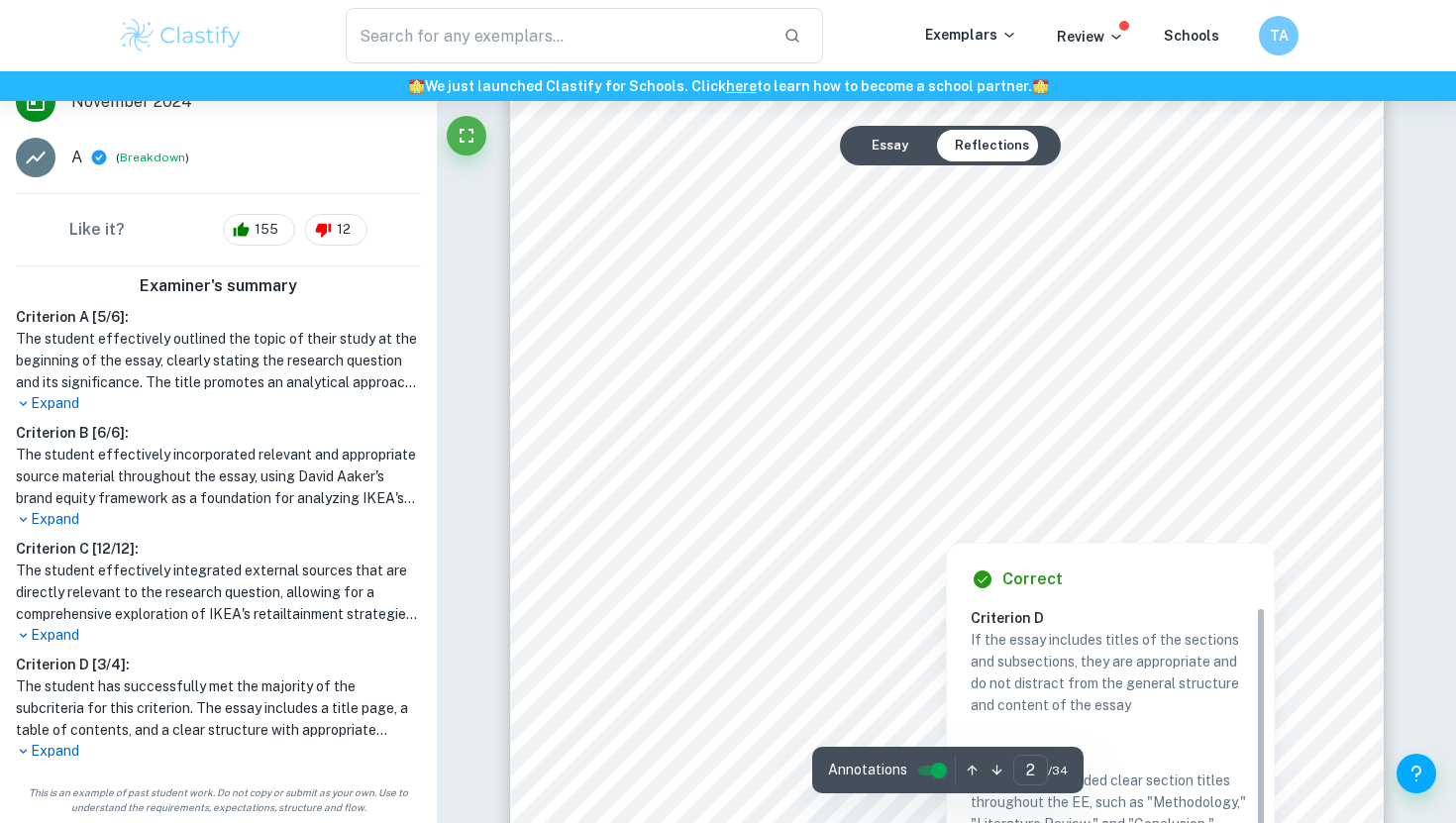 click at bounding box center (946, 190) 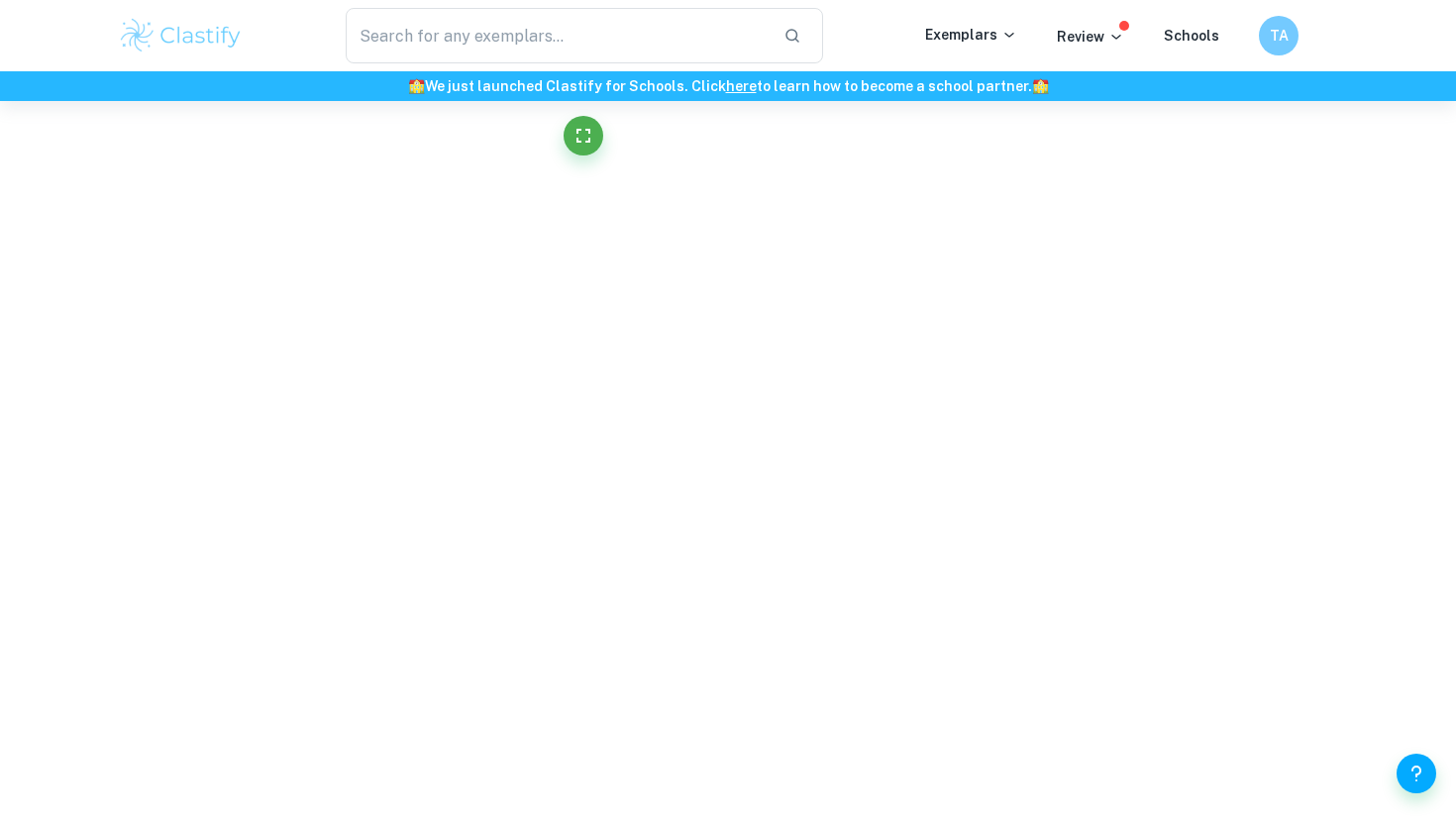 scroll, scrollTop: 0, scrollLeft: 0, axis: both 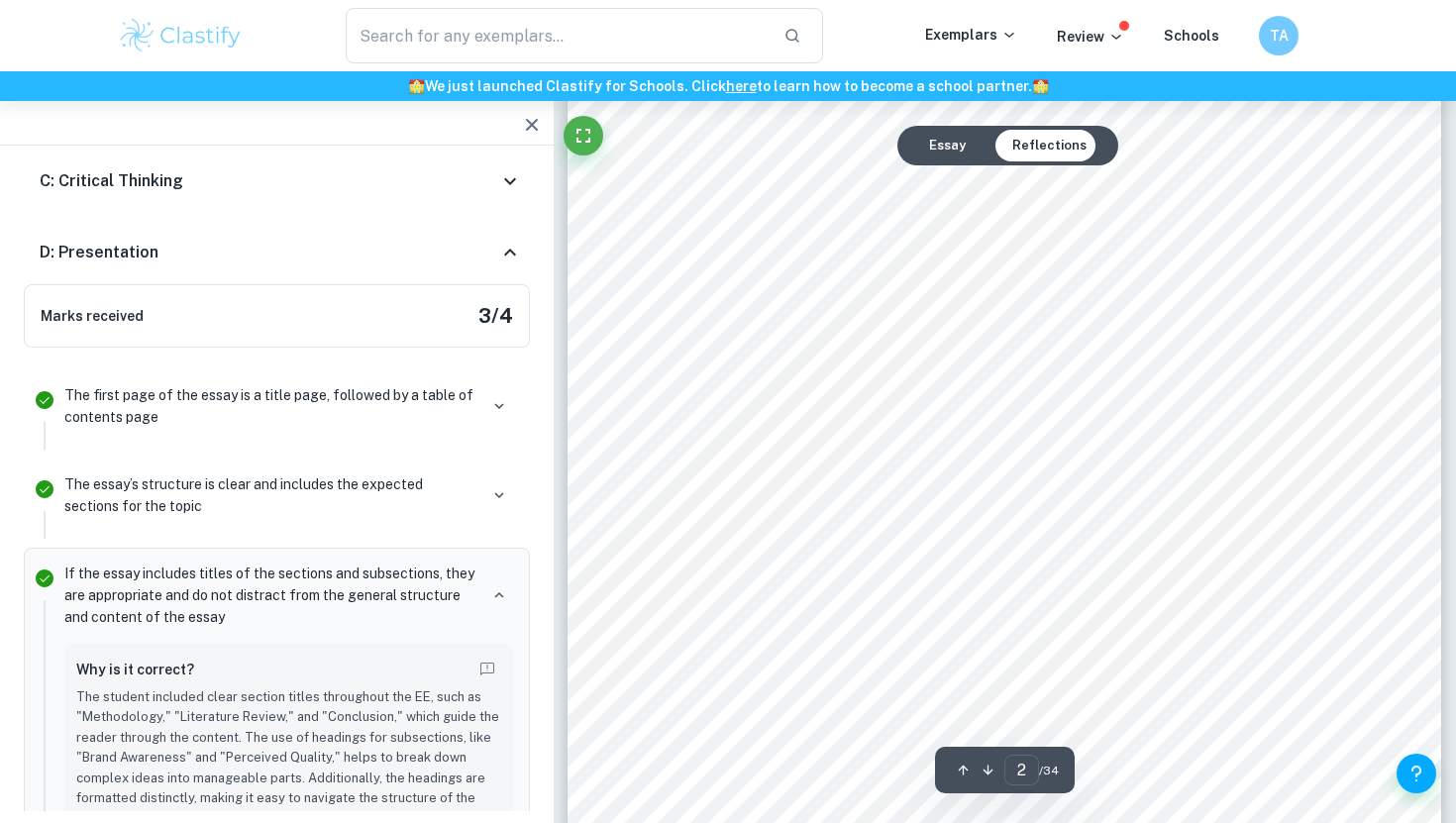 type on "1" 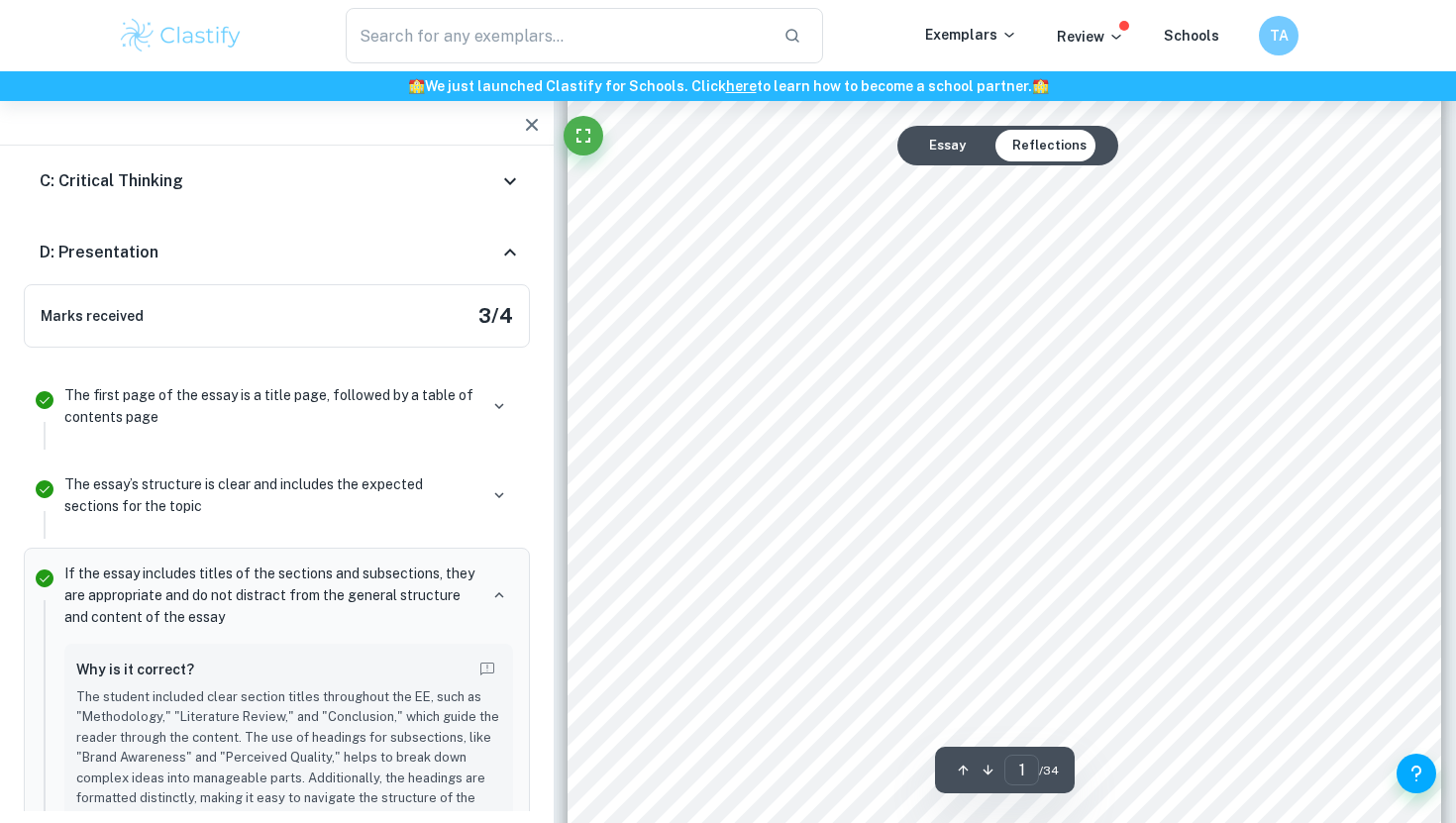 scroll, scrollTop: 0, scrollLeft: 0, axis: both 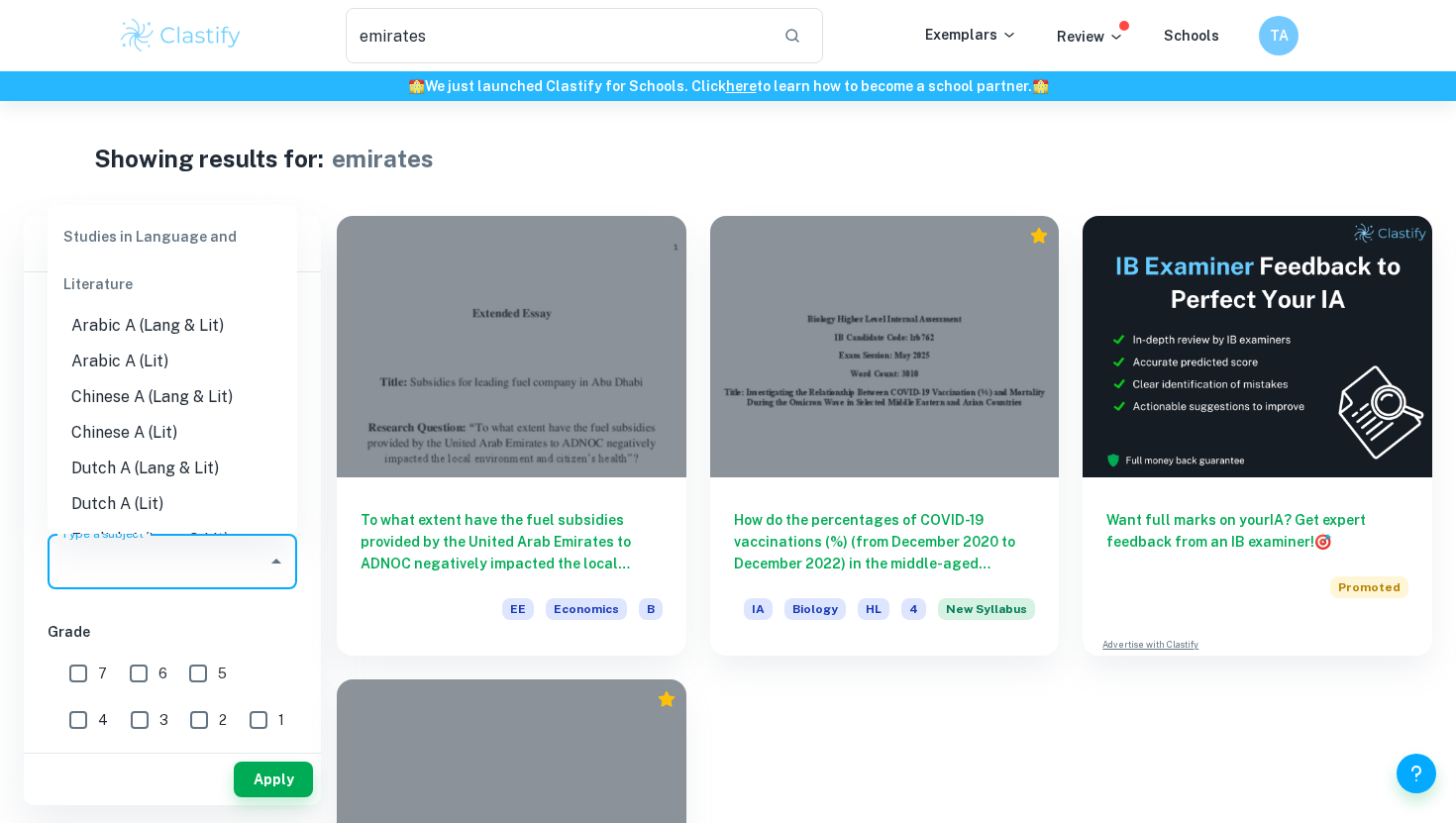 click on "Type a subject" at bounding box center (157, 562) 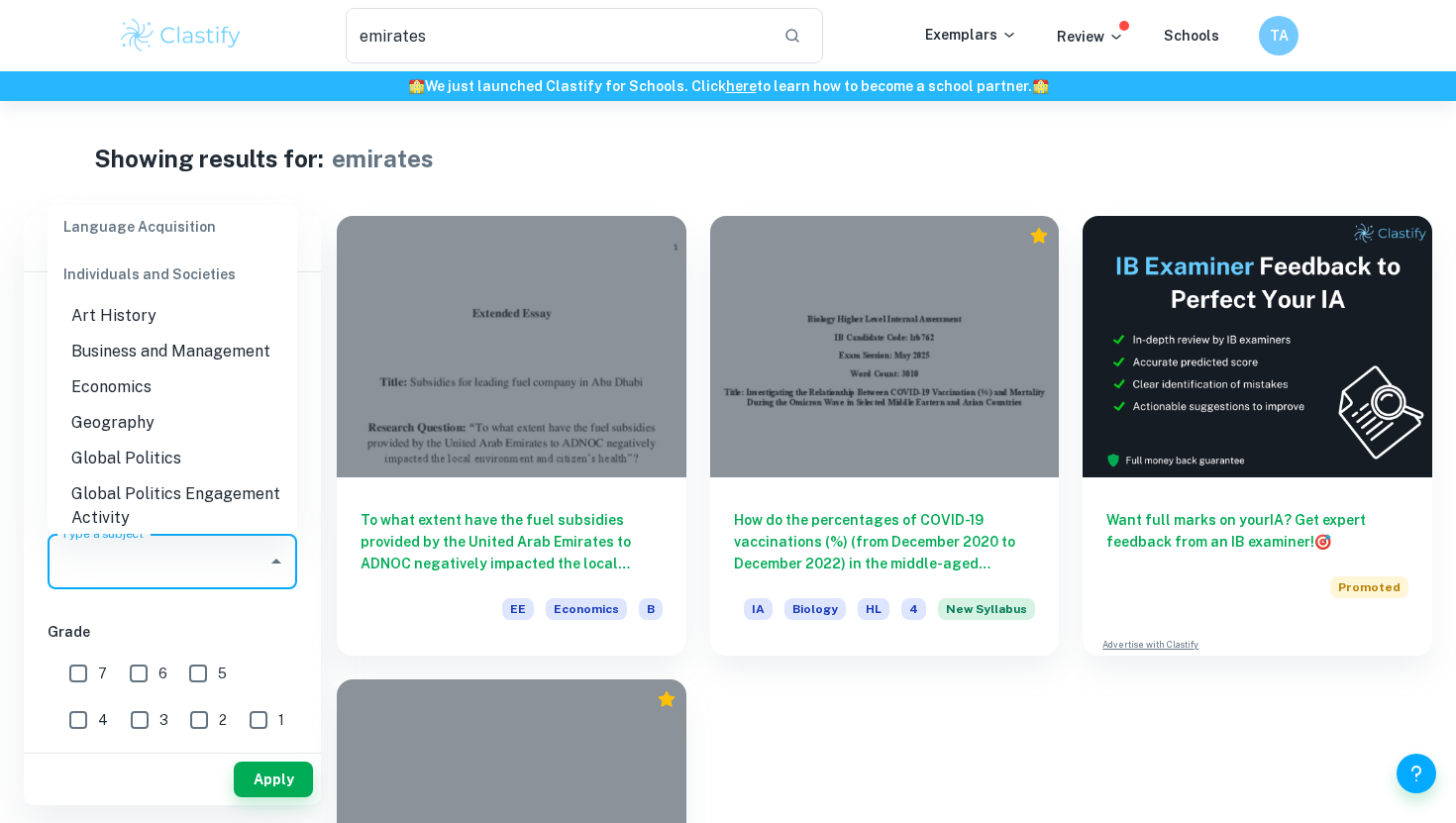 scroll, scrollTop: 1832, scrollLeft: 0, axis: vertical 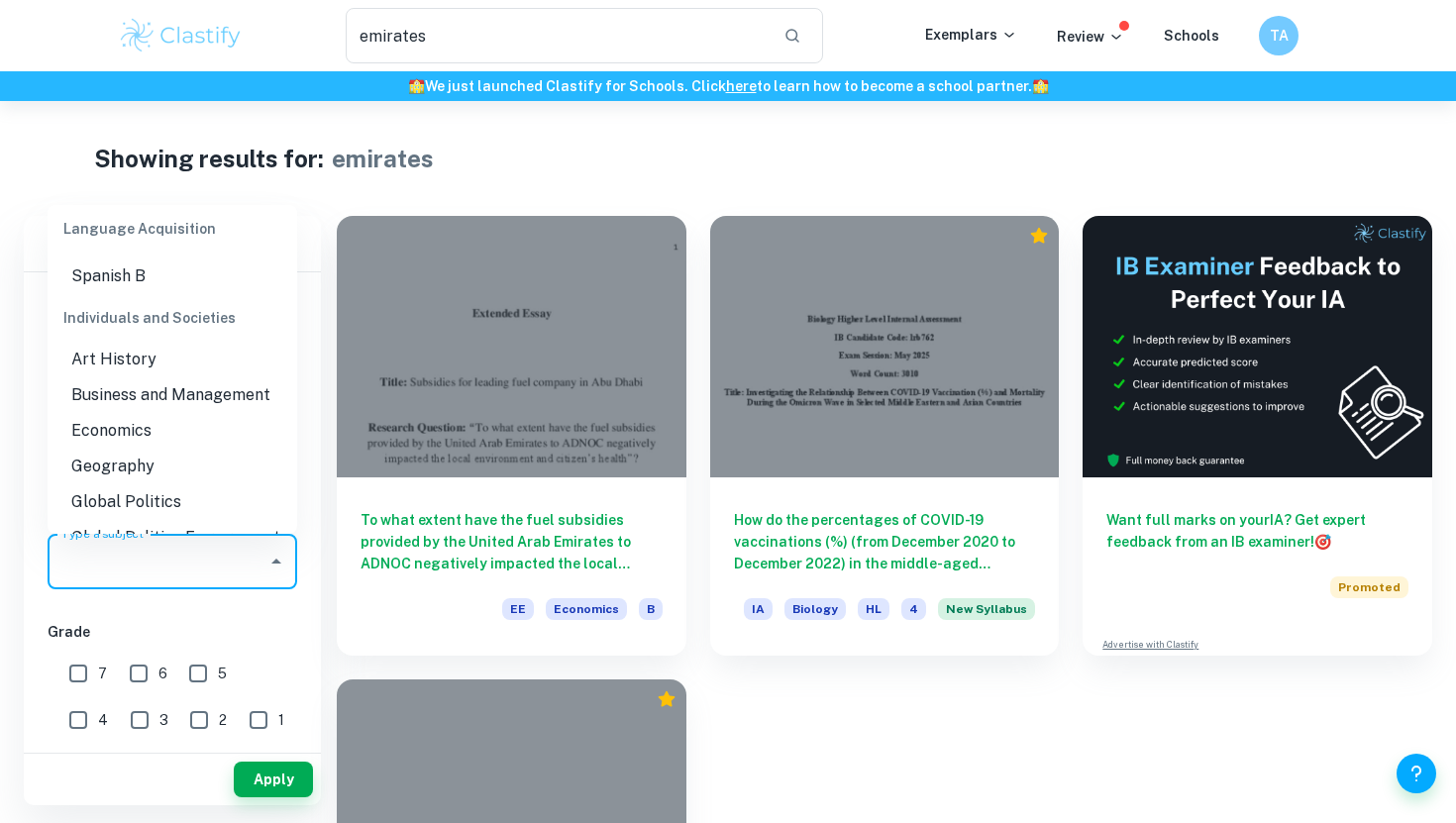 click on "Business and Management" at bounding box center (172, 395) 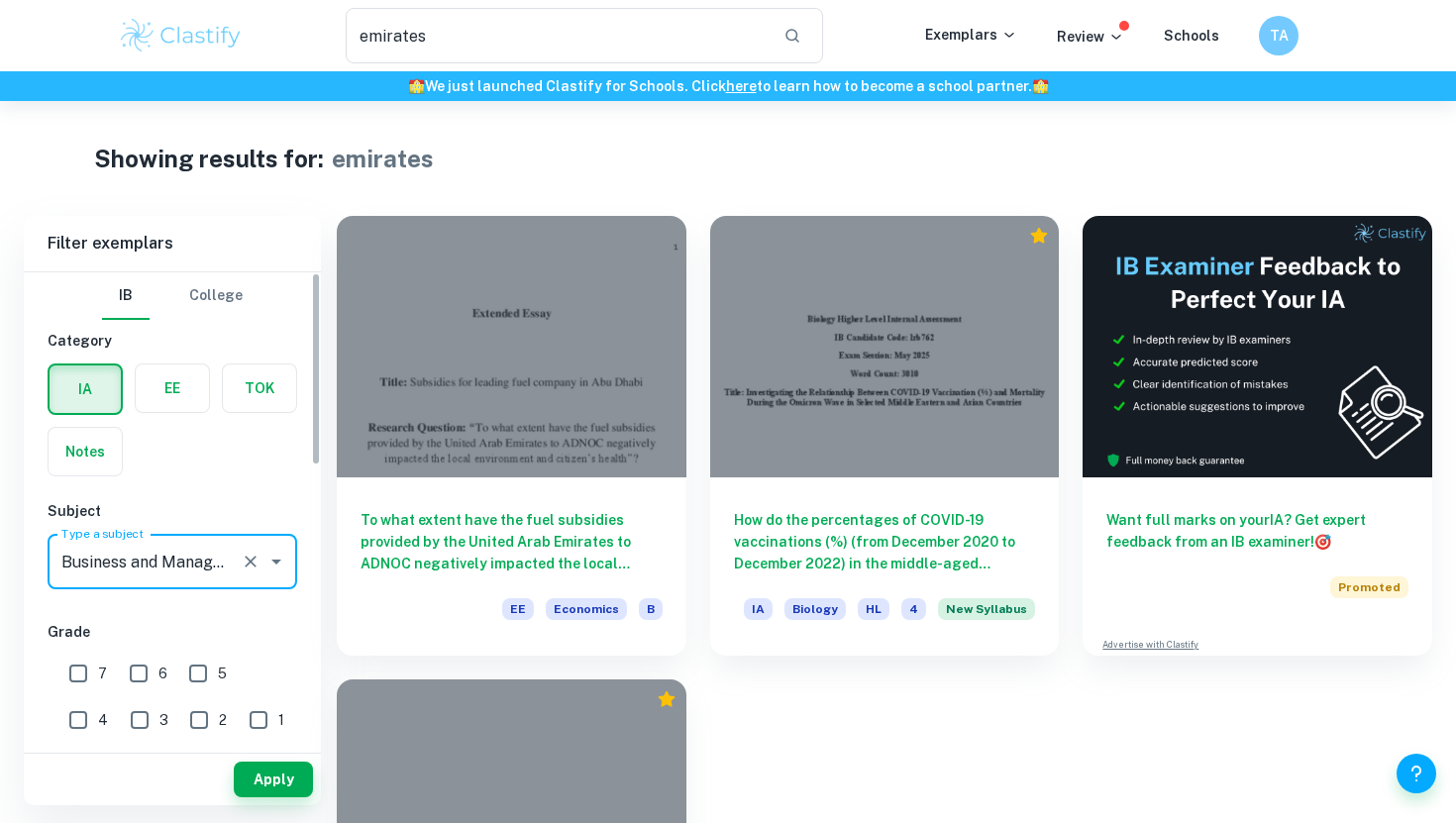 click at bounding box center (172, 388) 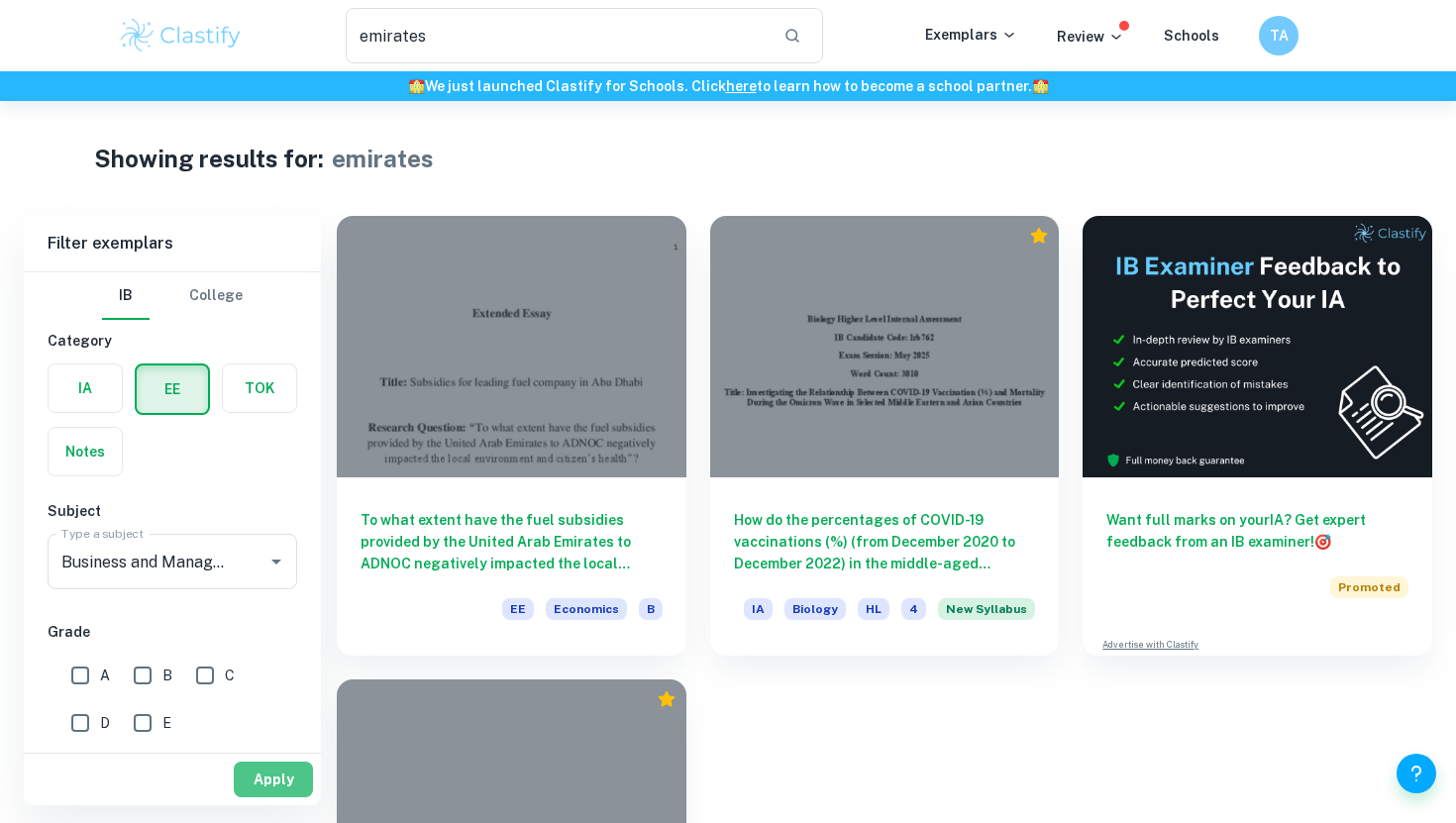 click on "Apply" at bounding box center (273, 779) 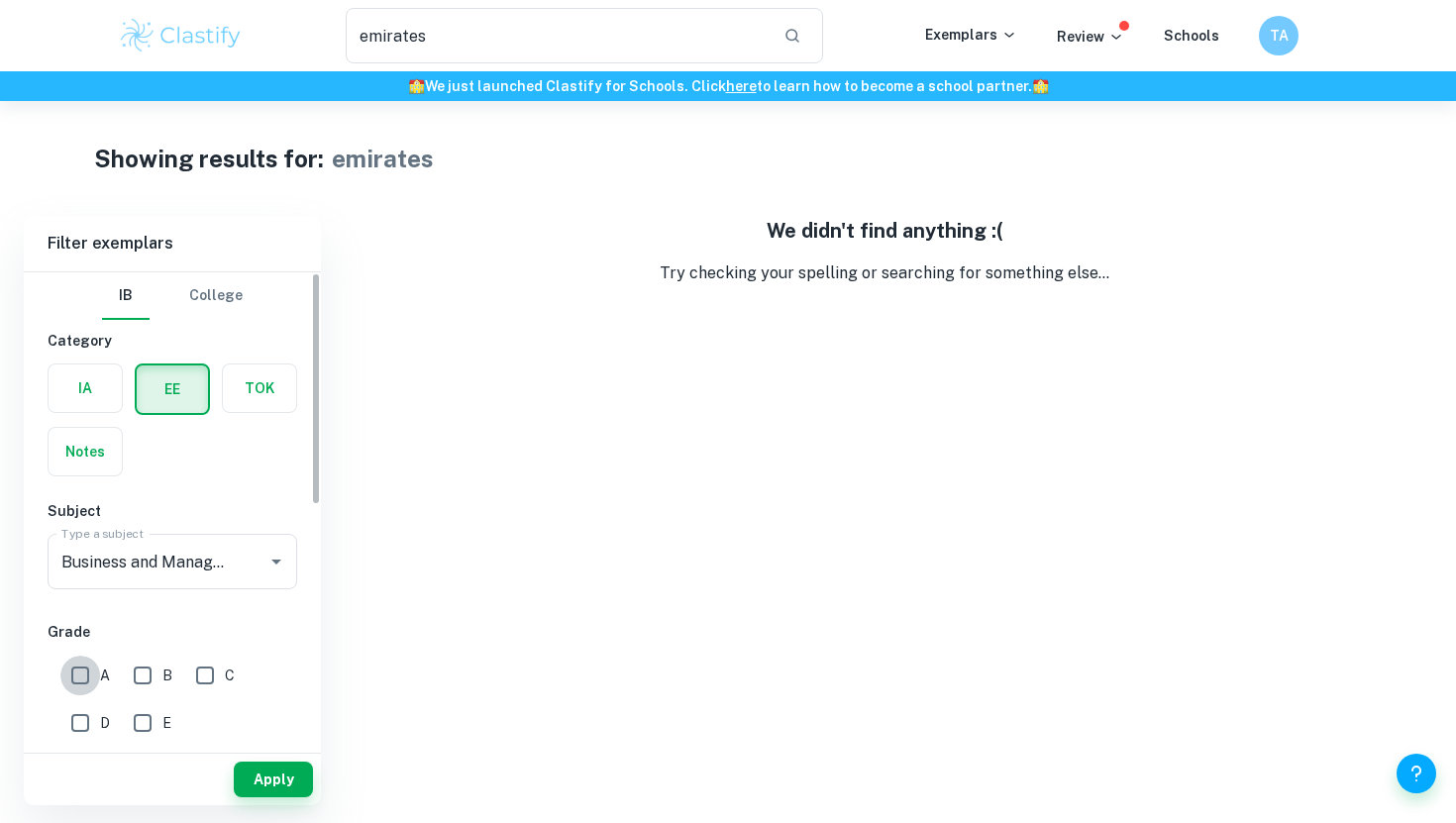 click on "A" at bounding box center (80, 675) 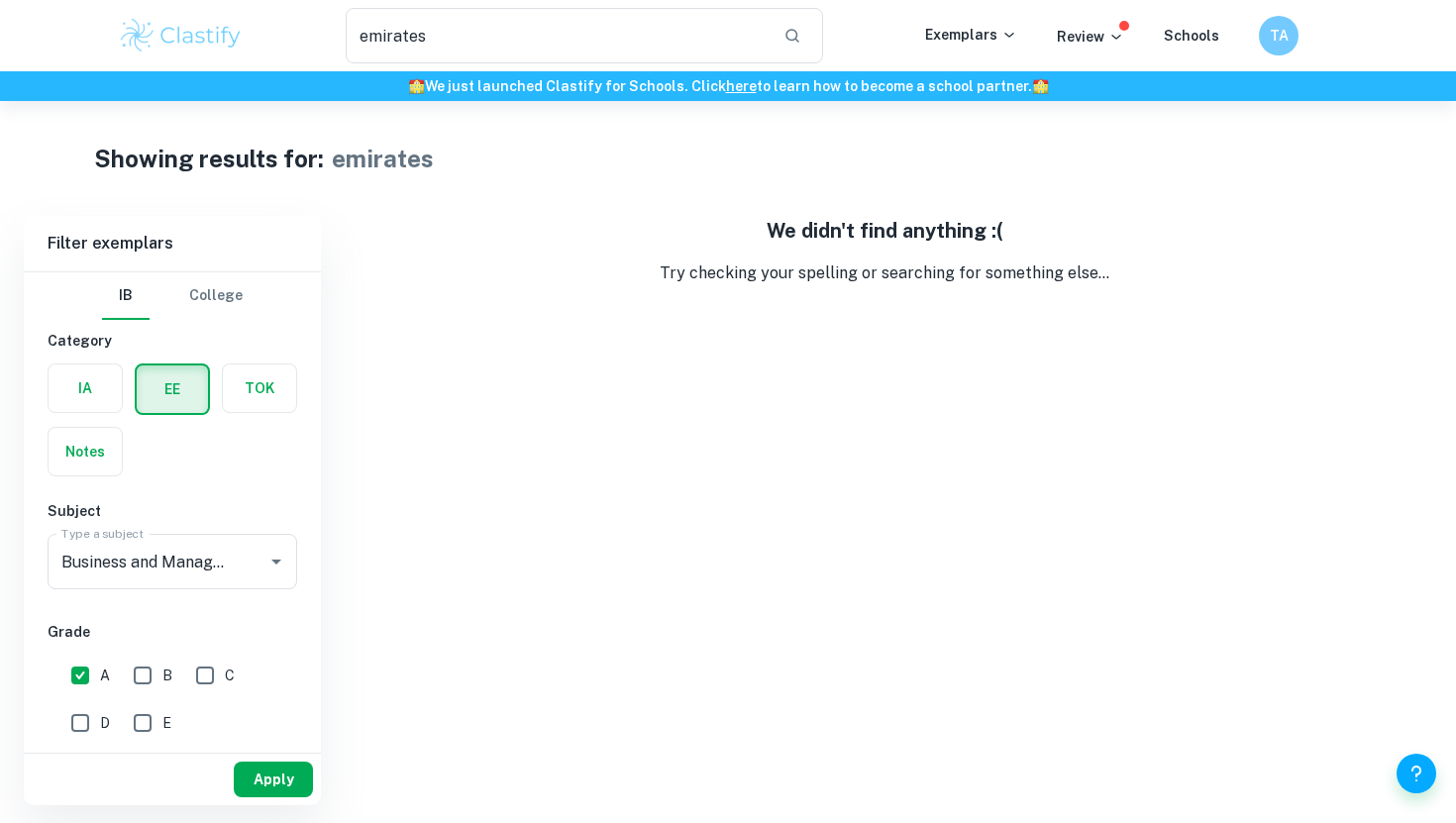 click on "Apply" at bounding box center [273, 779] 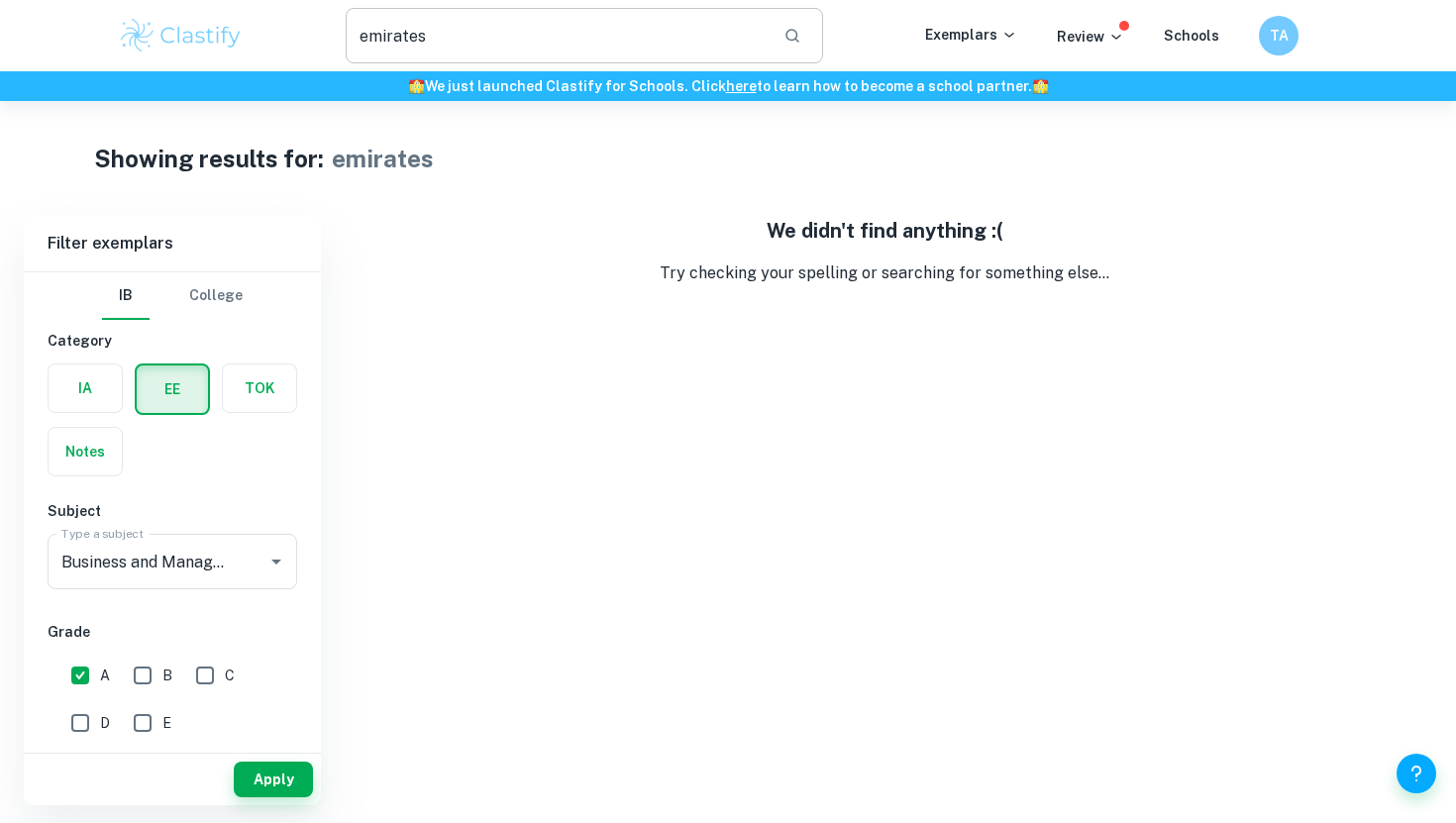click on "emirates" at bounding box center (557, 36) 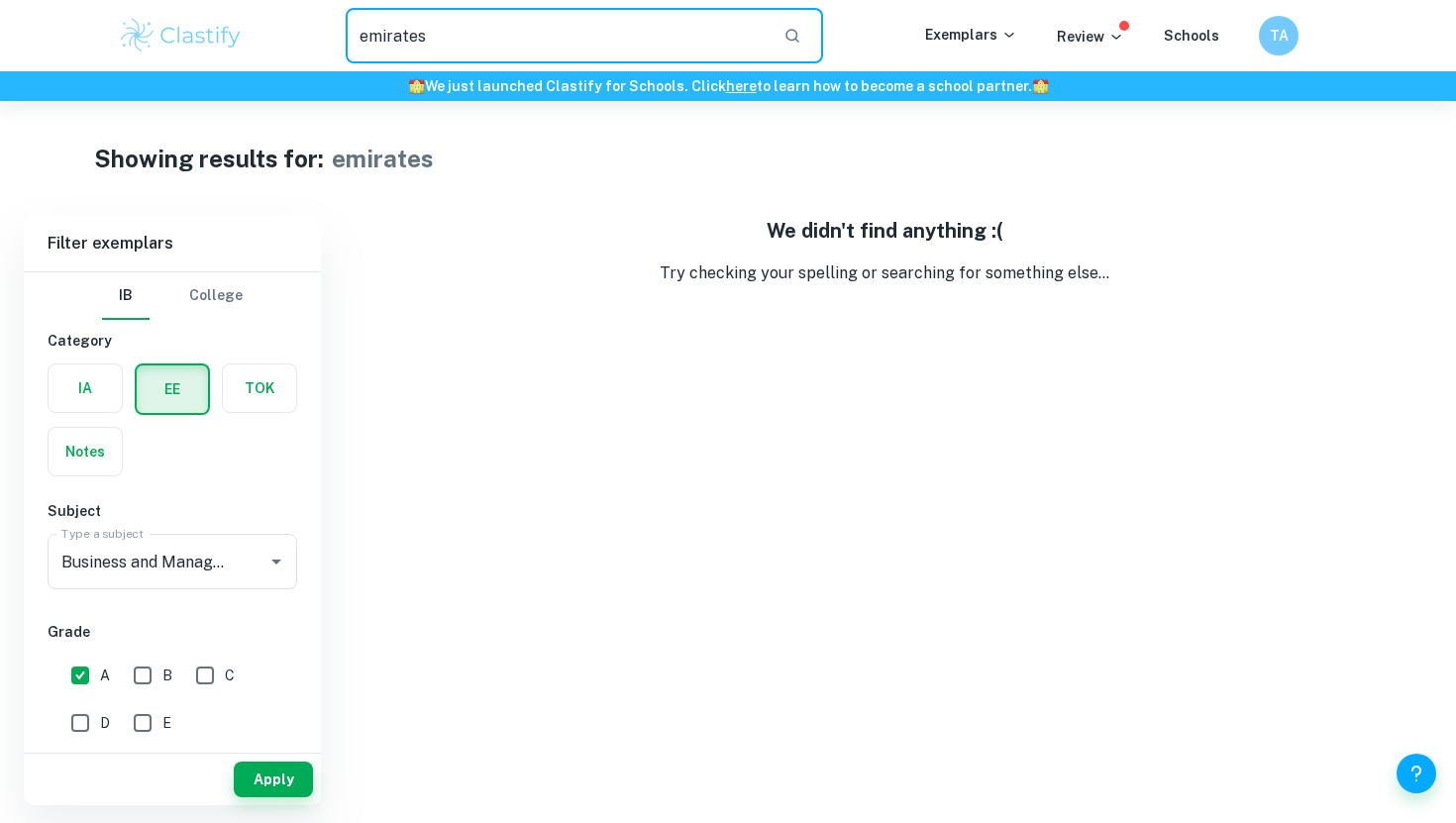 click on "emirates" at bounding box center (557, 36) 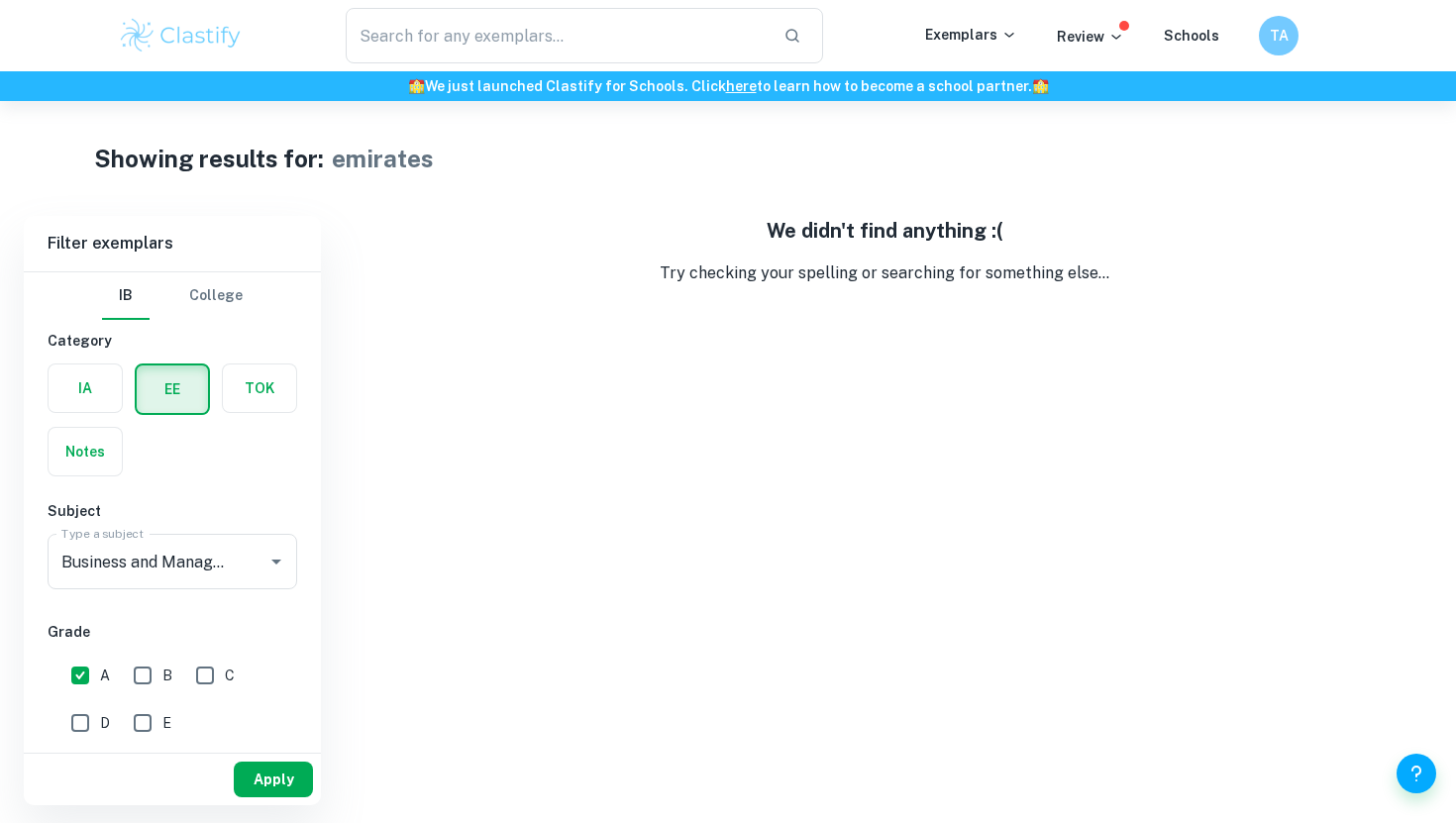 click on "Apply" at bounding box center [273, 779] 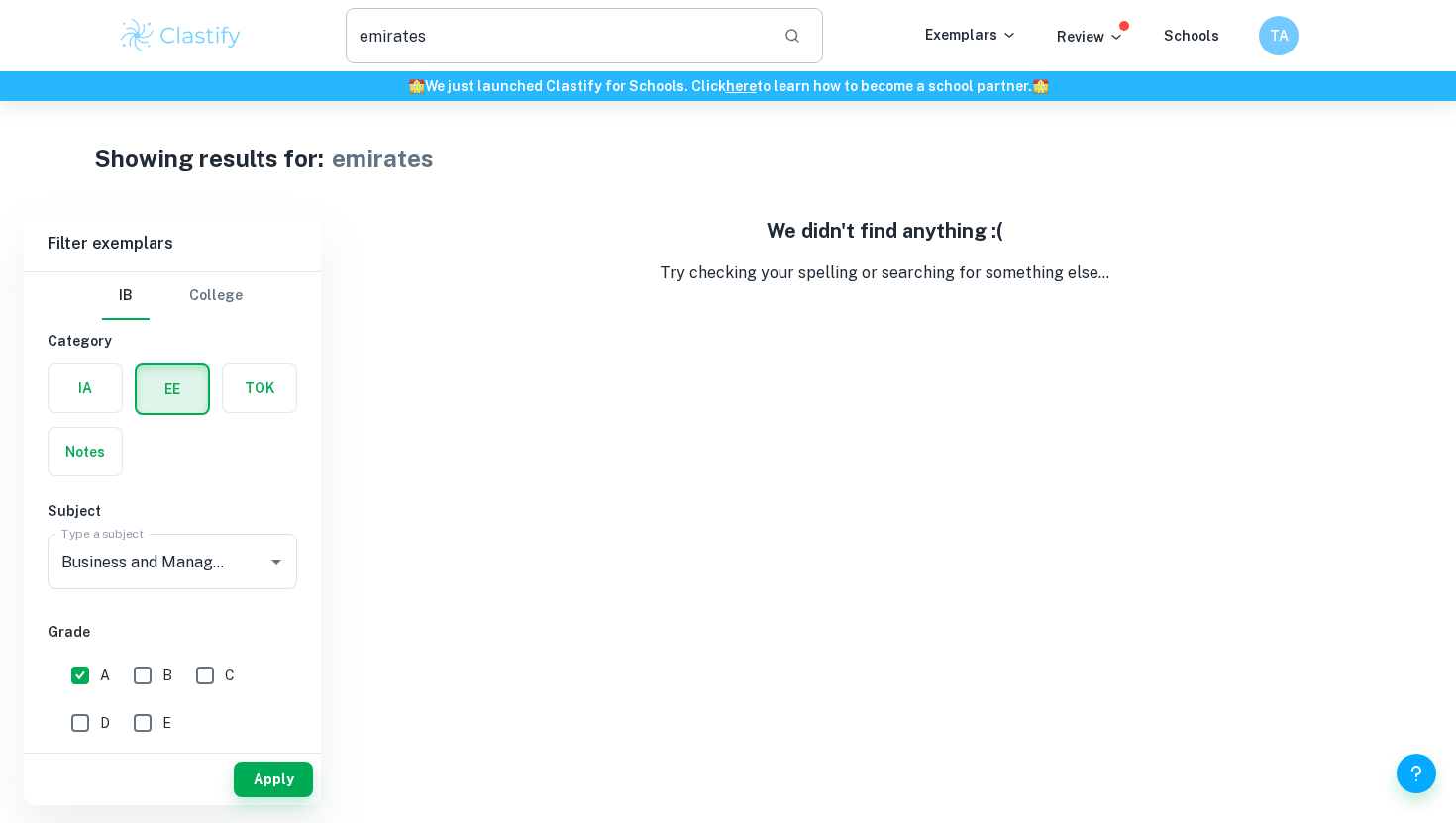 click on "emirates" at bounding box center [557, 36] 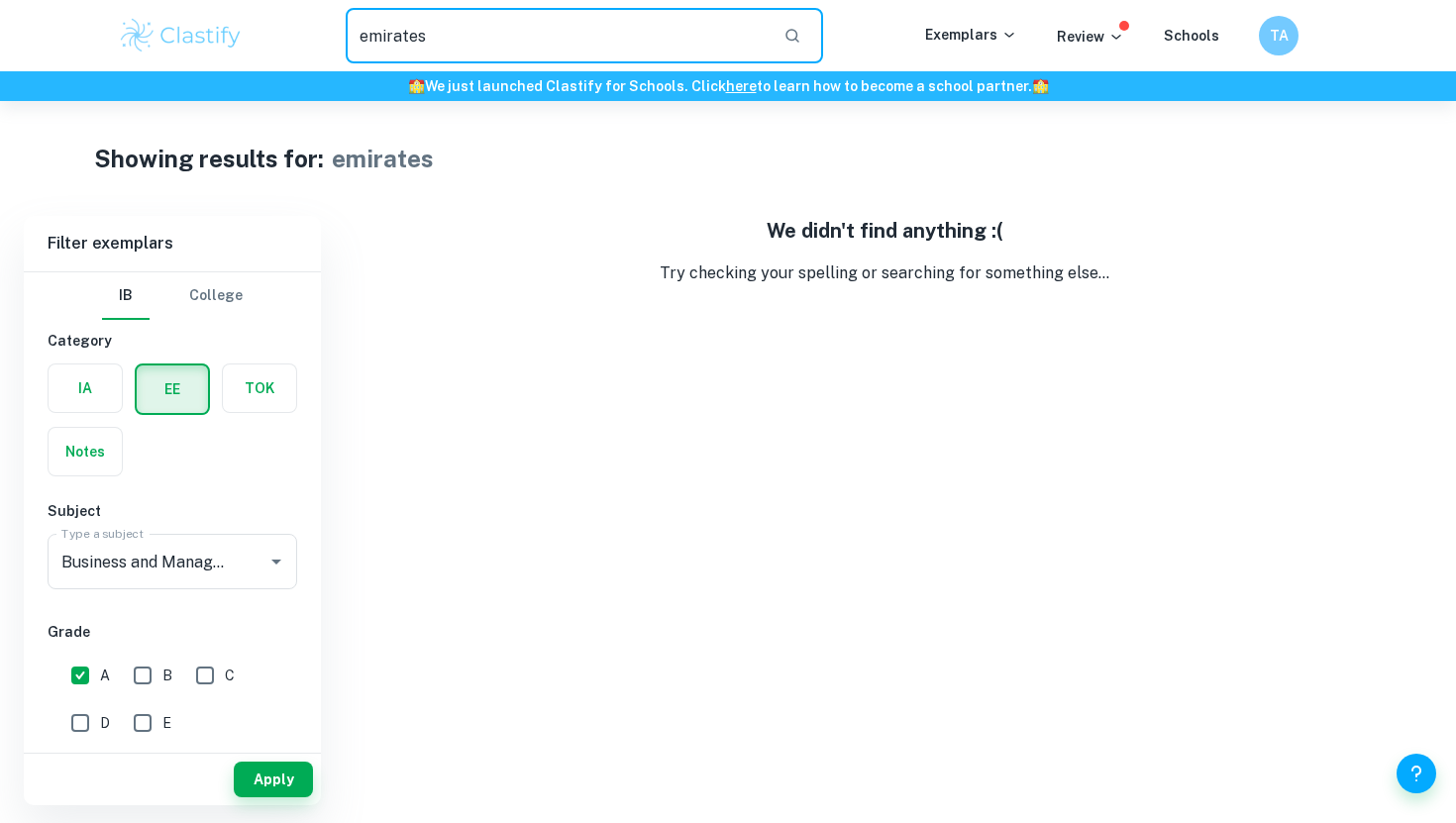 click on "emirates" at bounding box center (557, 36) 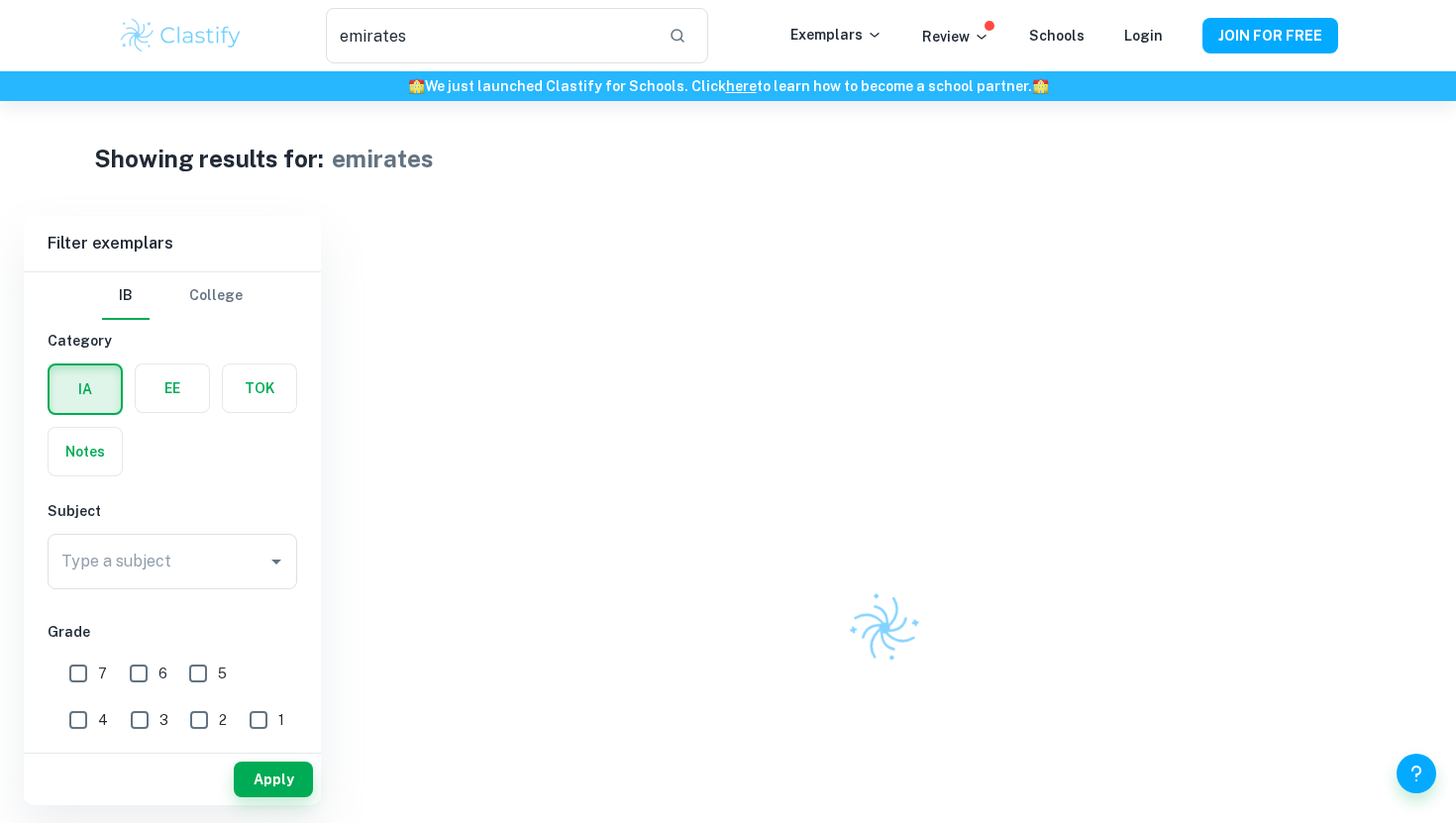 scroll, scrollTop: 0, scrollLeft: 0, axis: both 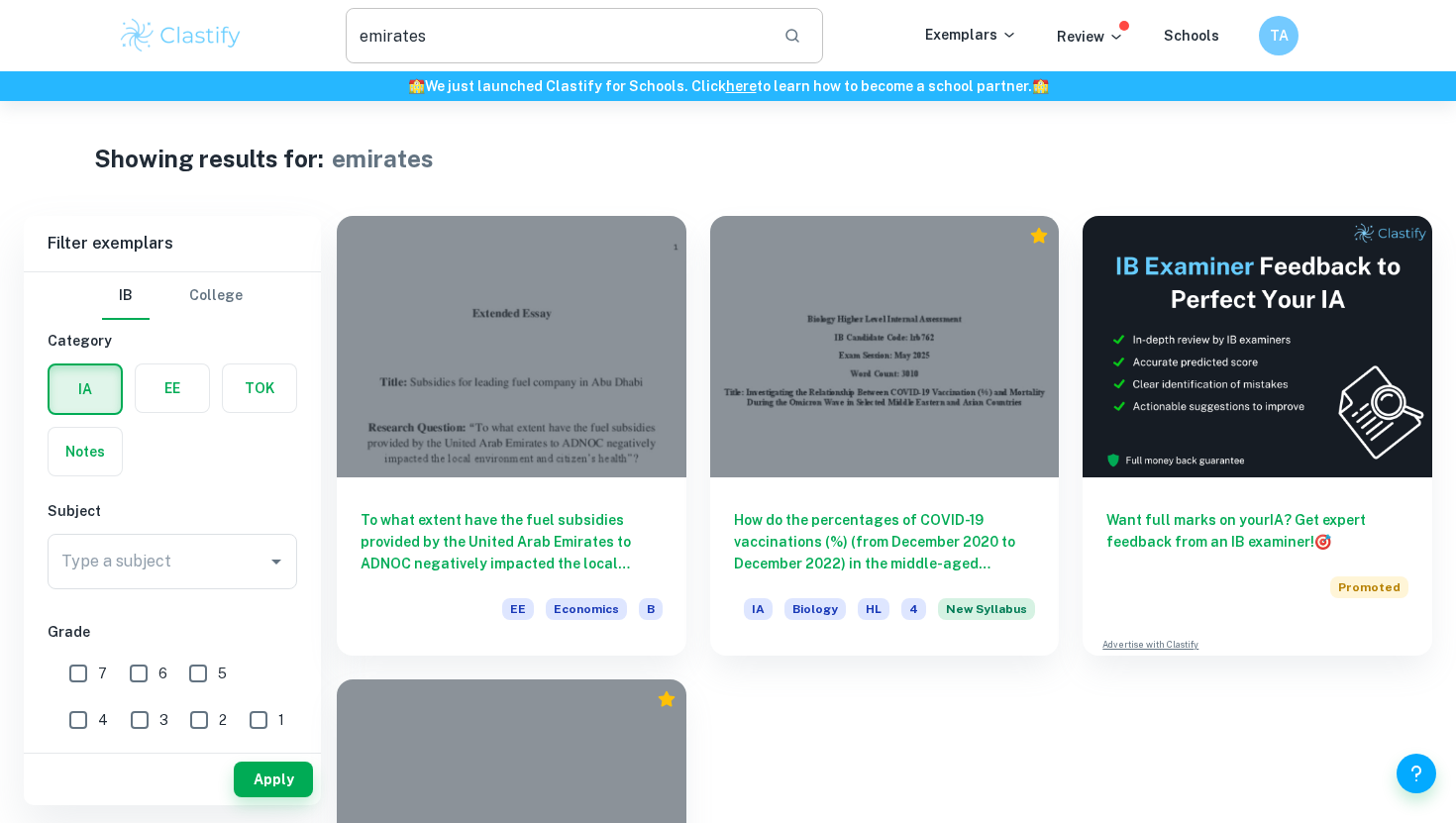 click on "emirates" at bounding box center (557, 36) 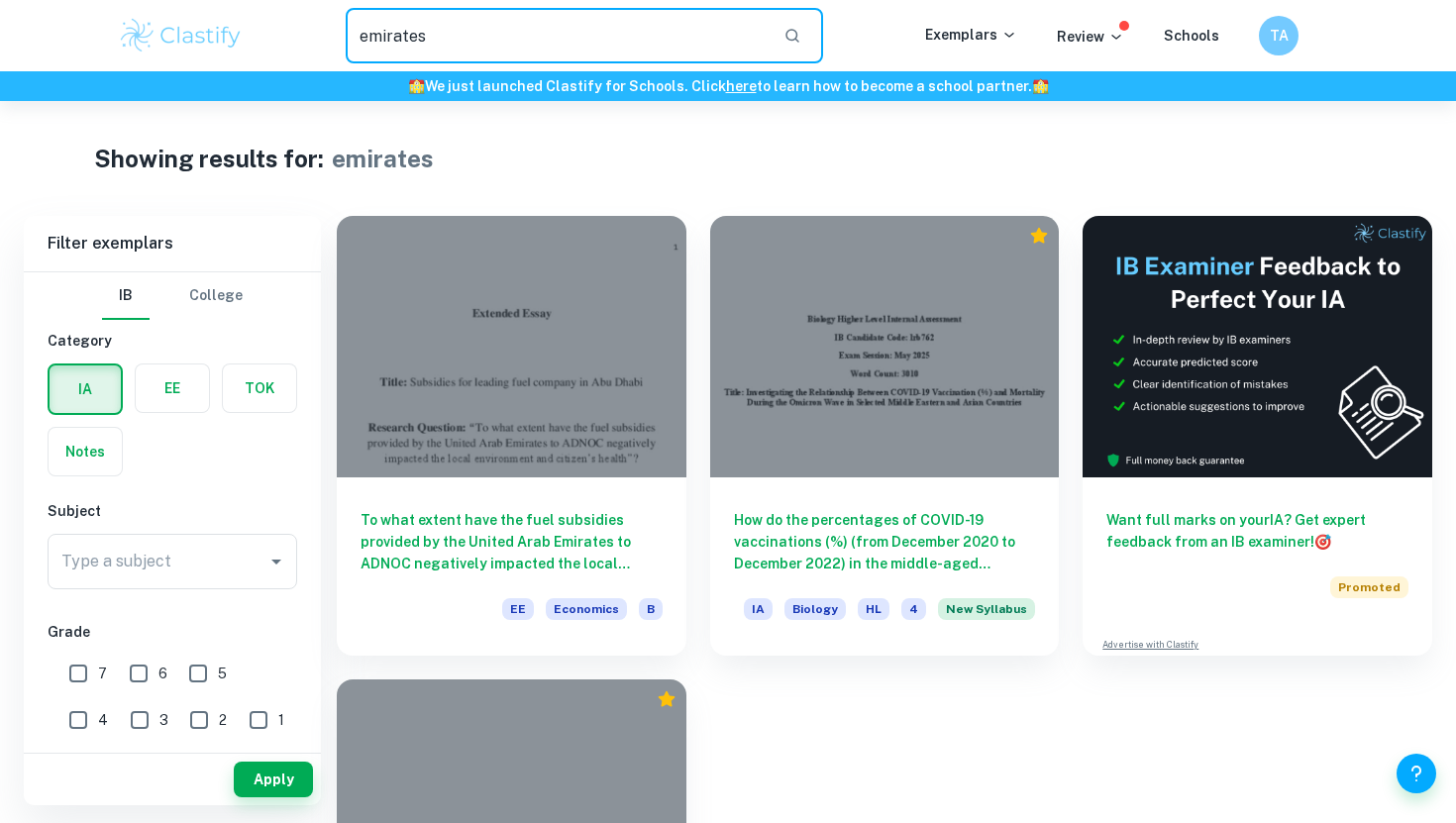 click on "emirates" at bounding box center (557, 36) 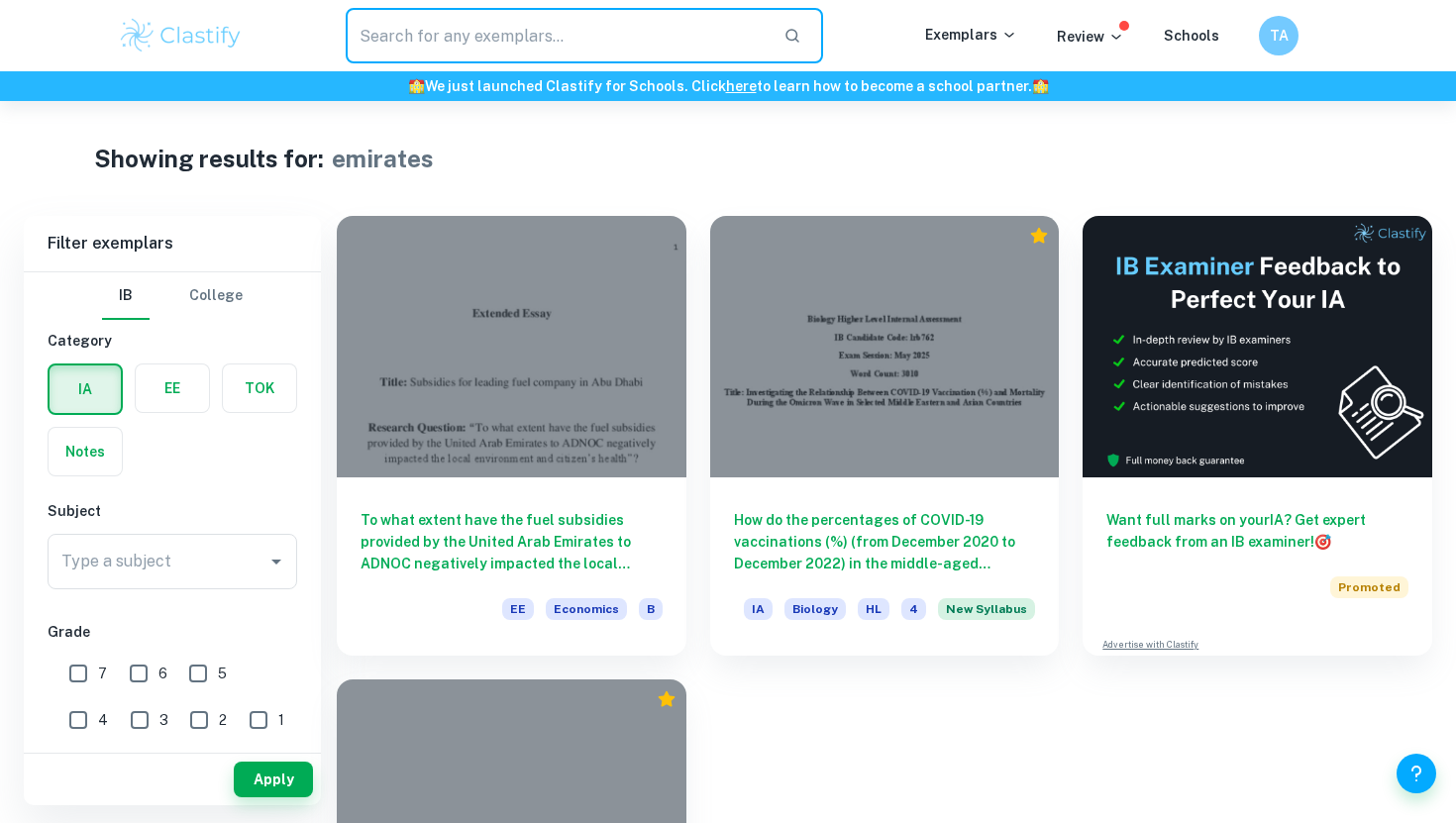 type 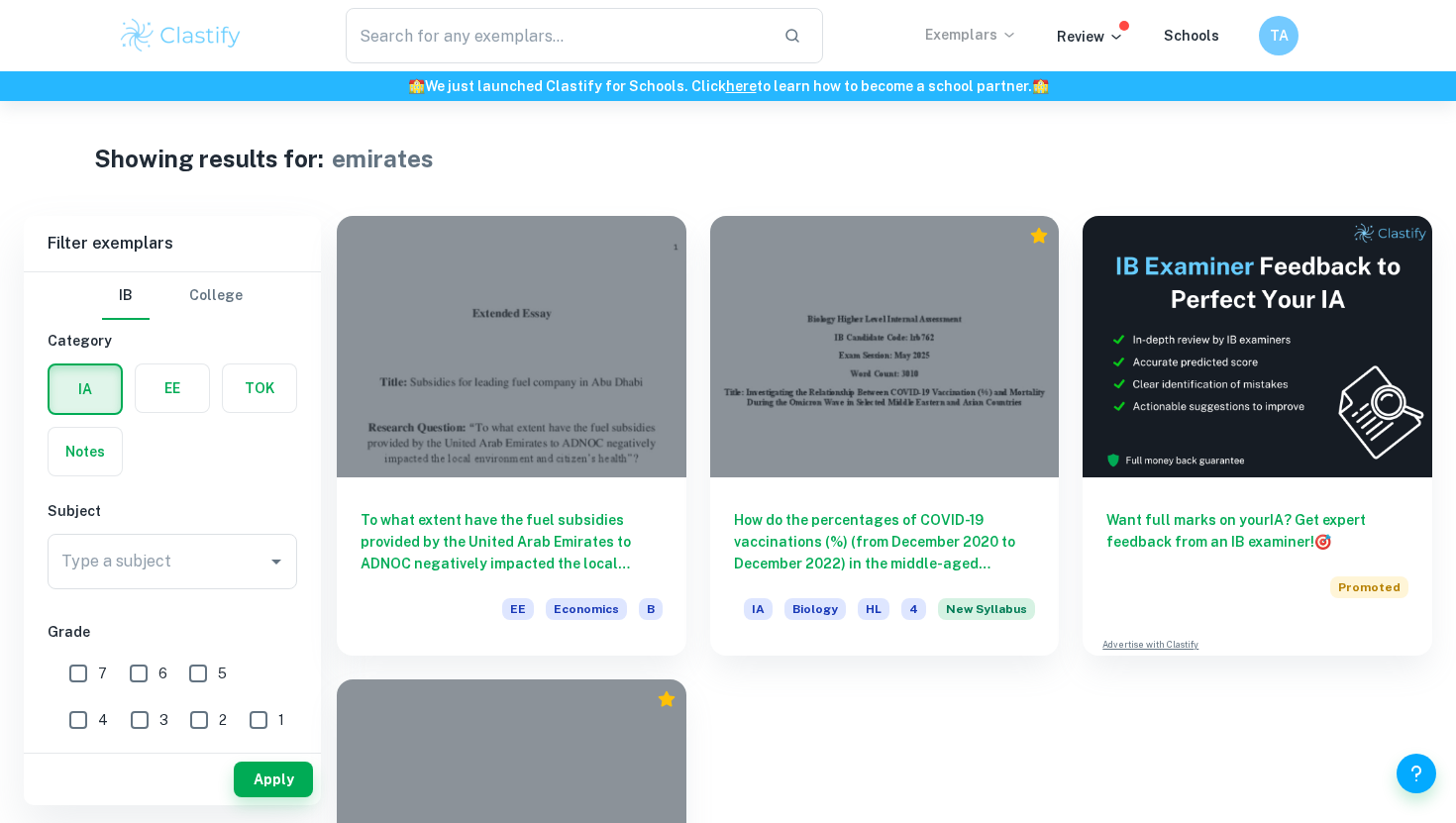 click on "Exemplars" at bounding box center [971, 35] 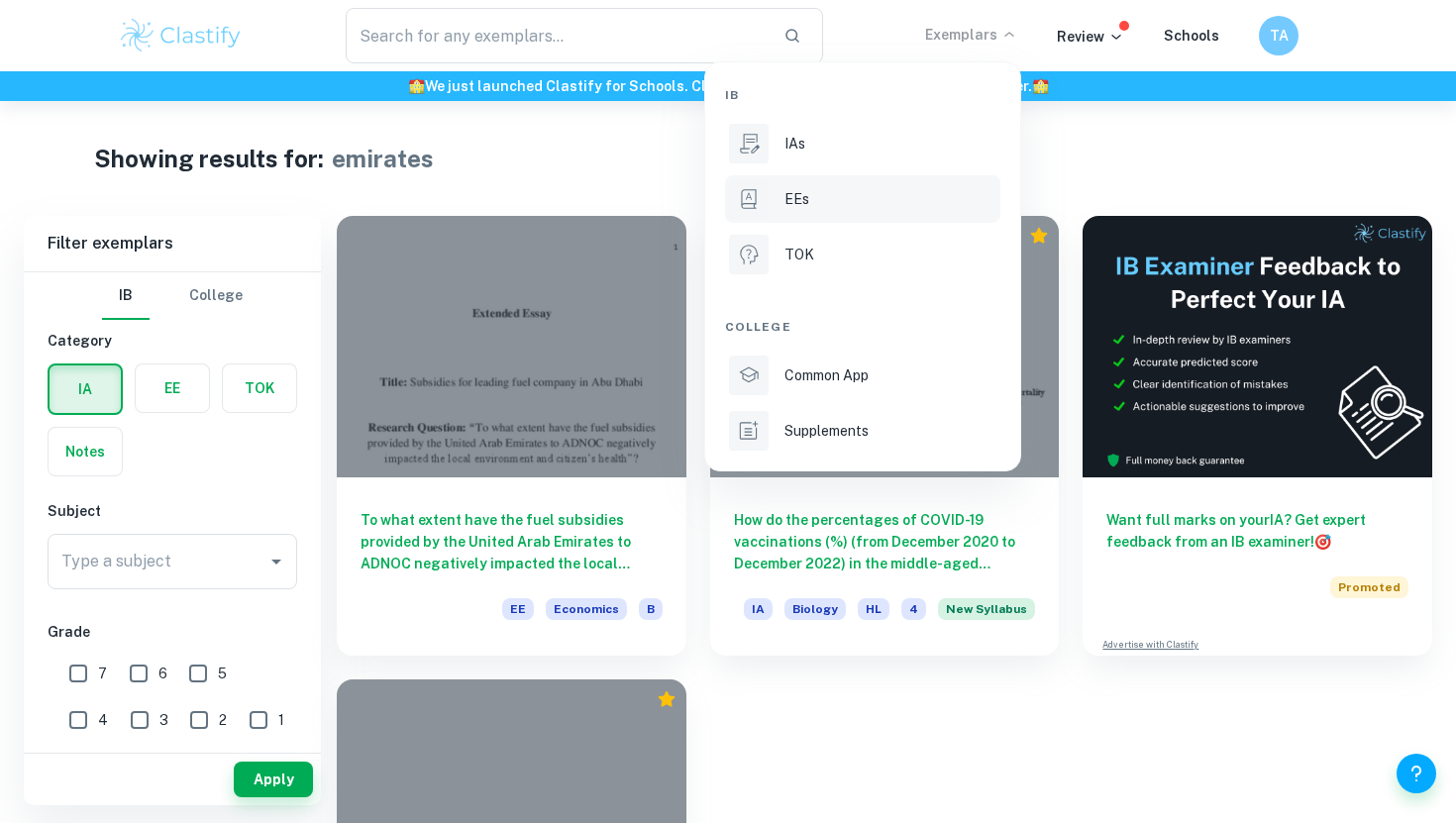 click on "EEs" at bounding box center (796, 199) 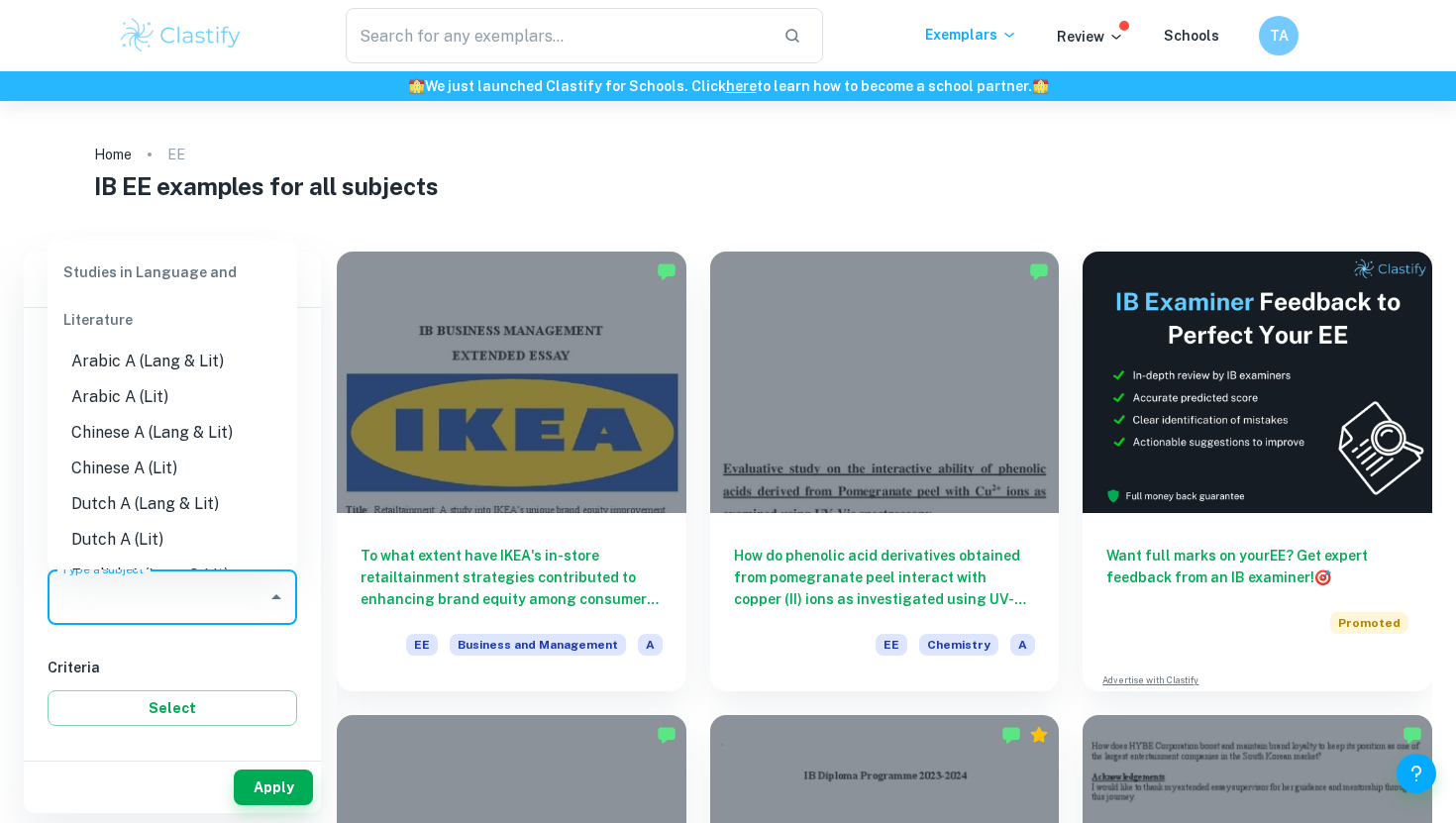 click on "Type a subject" at bounding box center [157, 597] 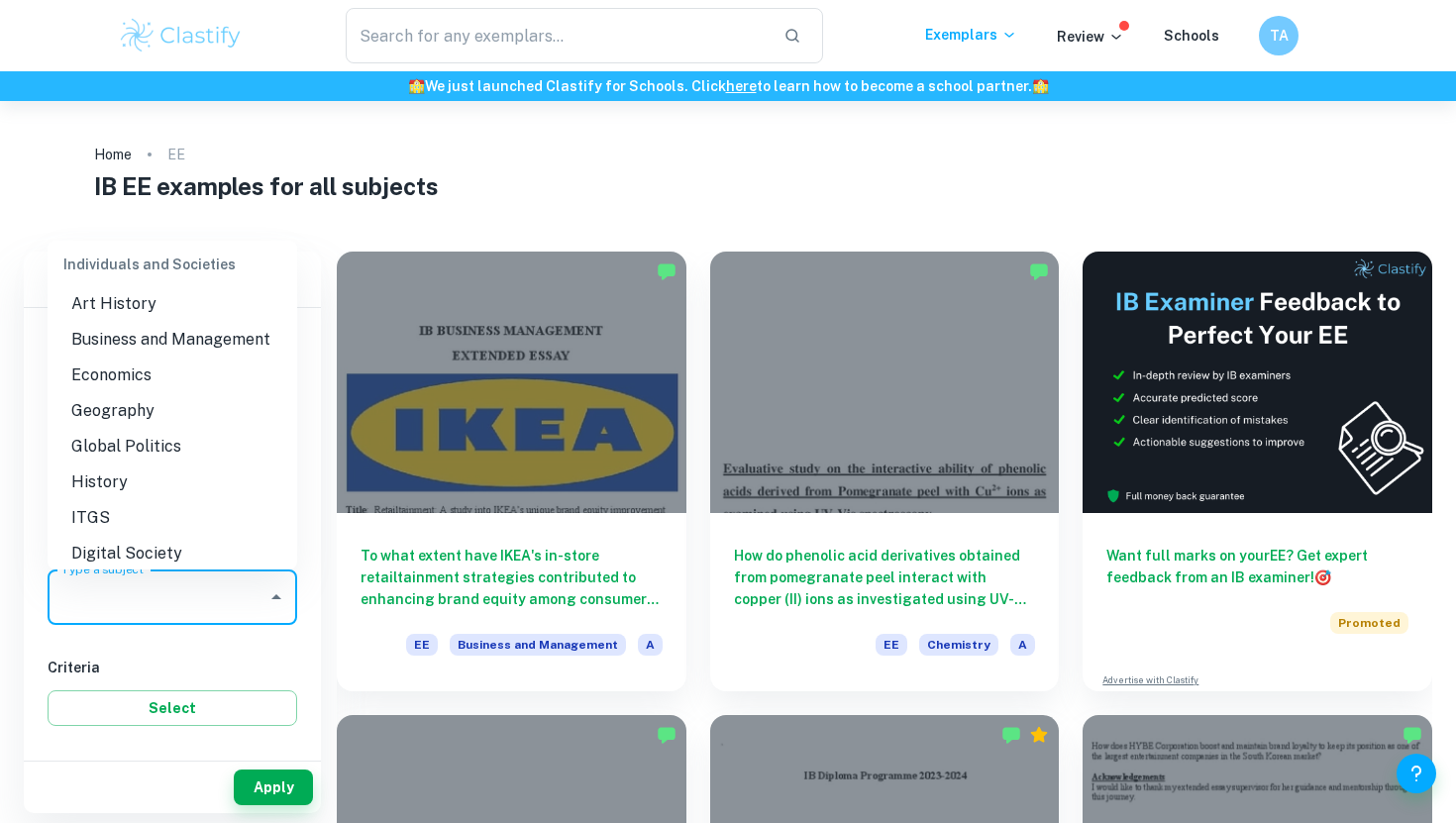 scroll, scrollTop: 1733, scrollLeft: 0, axis: vertical 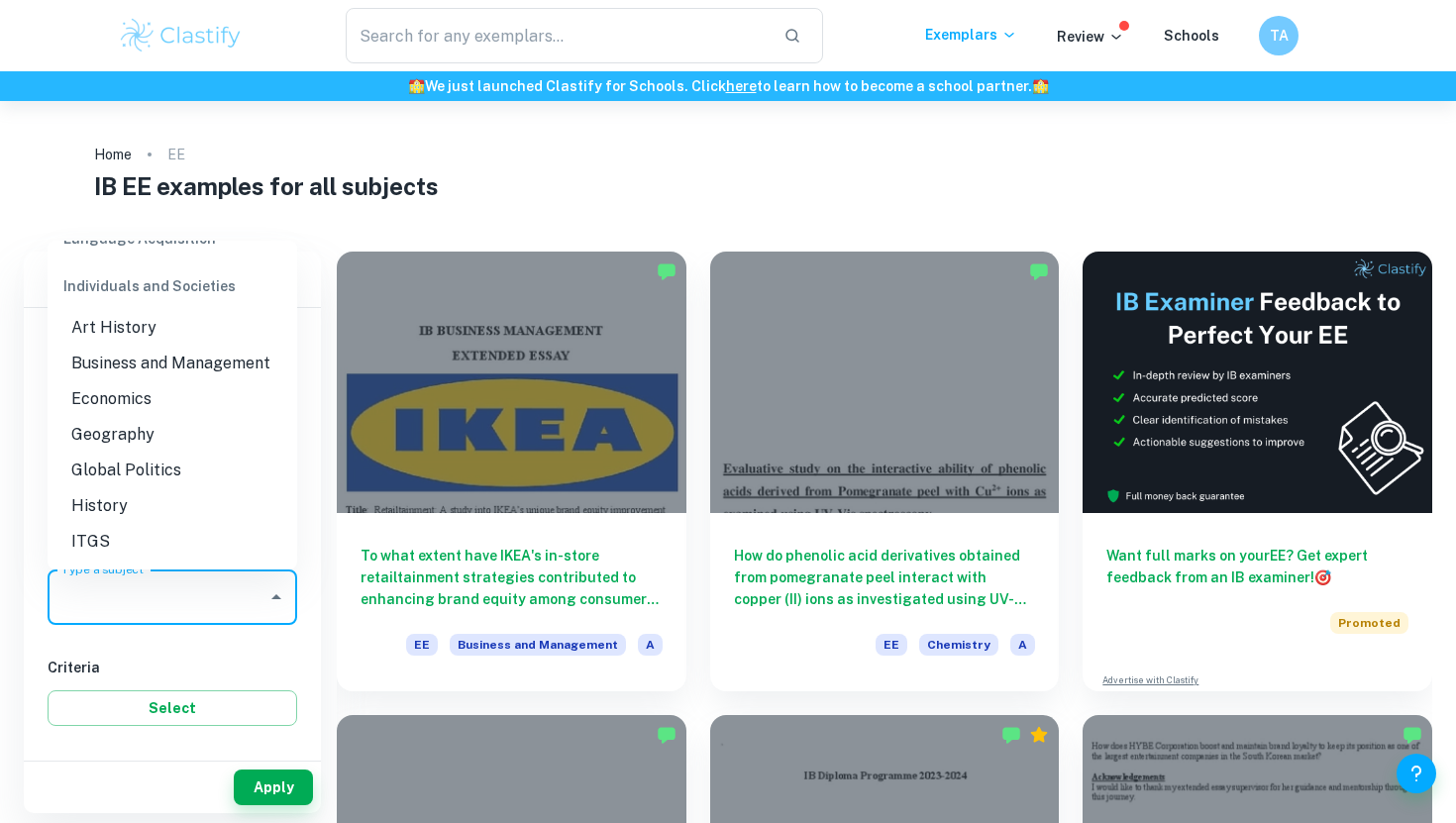 click on "Business and Management" at bounding box center (172, 363) 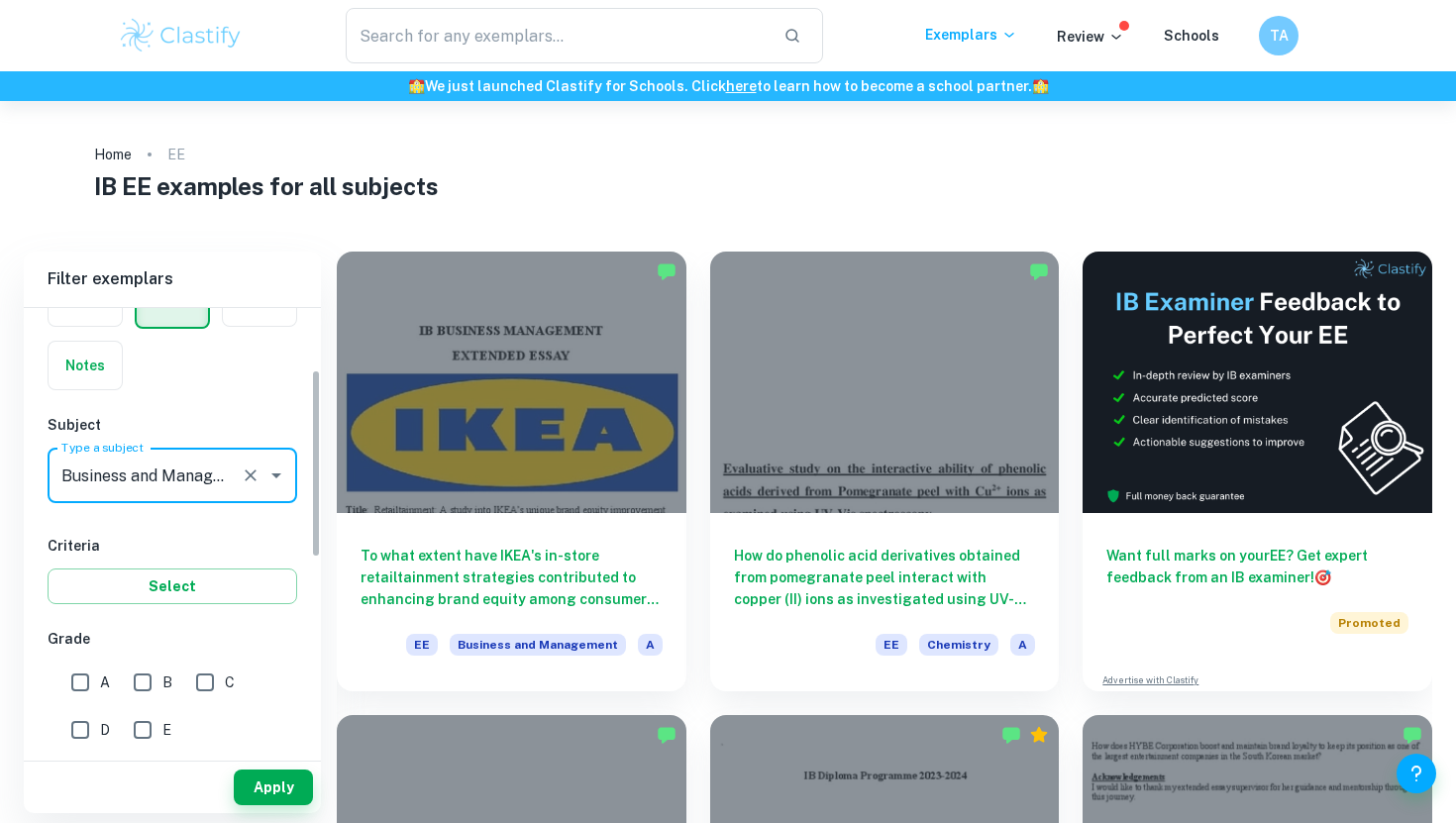 scroll, scrollTop: 146, scrollLeft: 0, axis: vertical 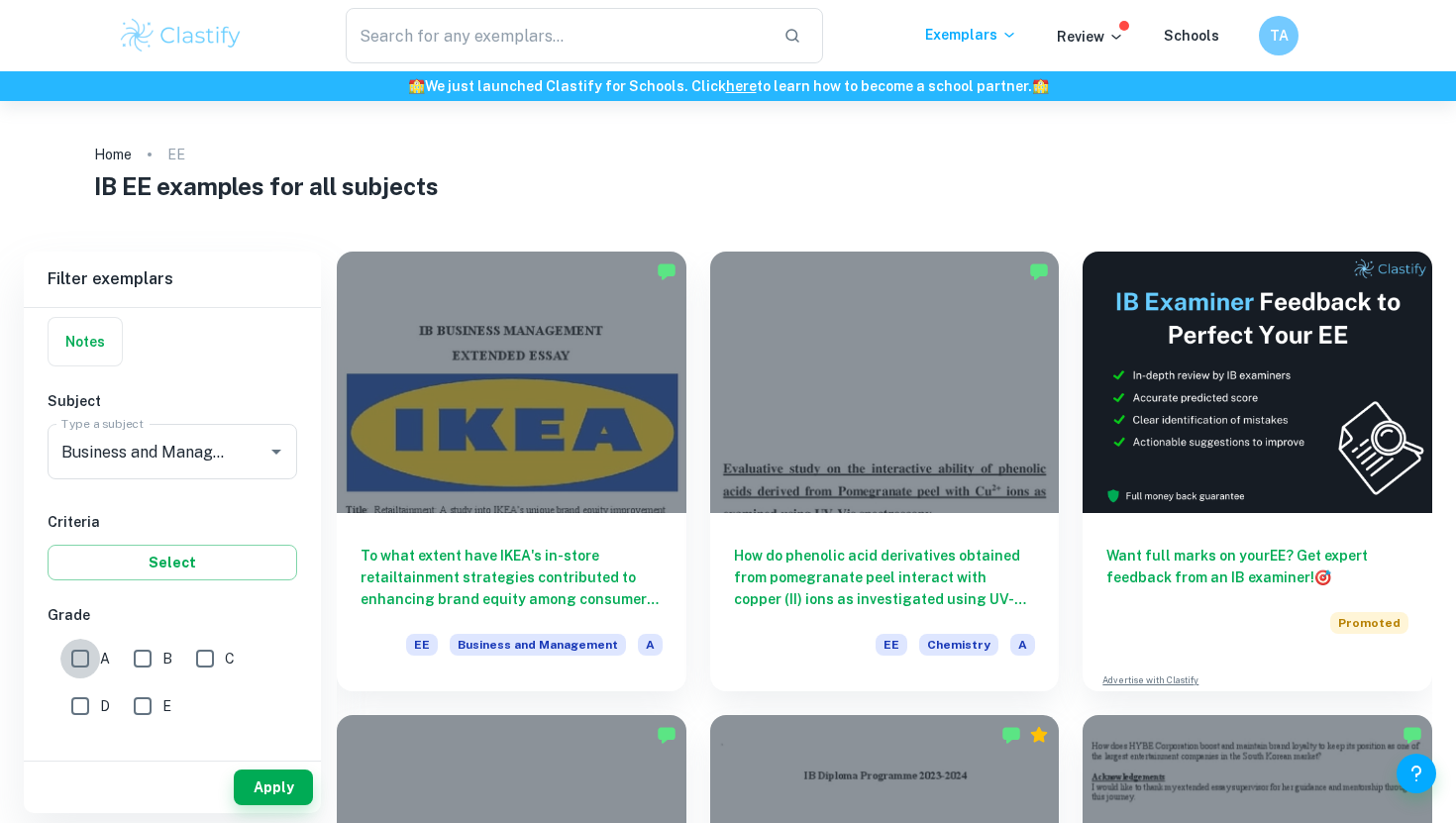 click on "A" at bounding box center (80, 659) 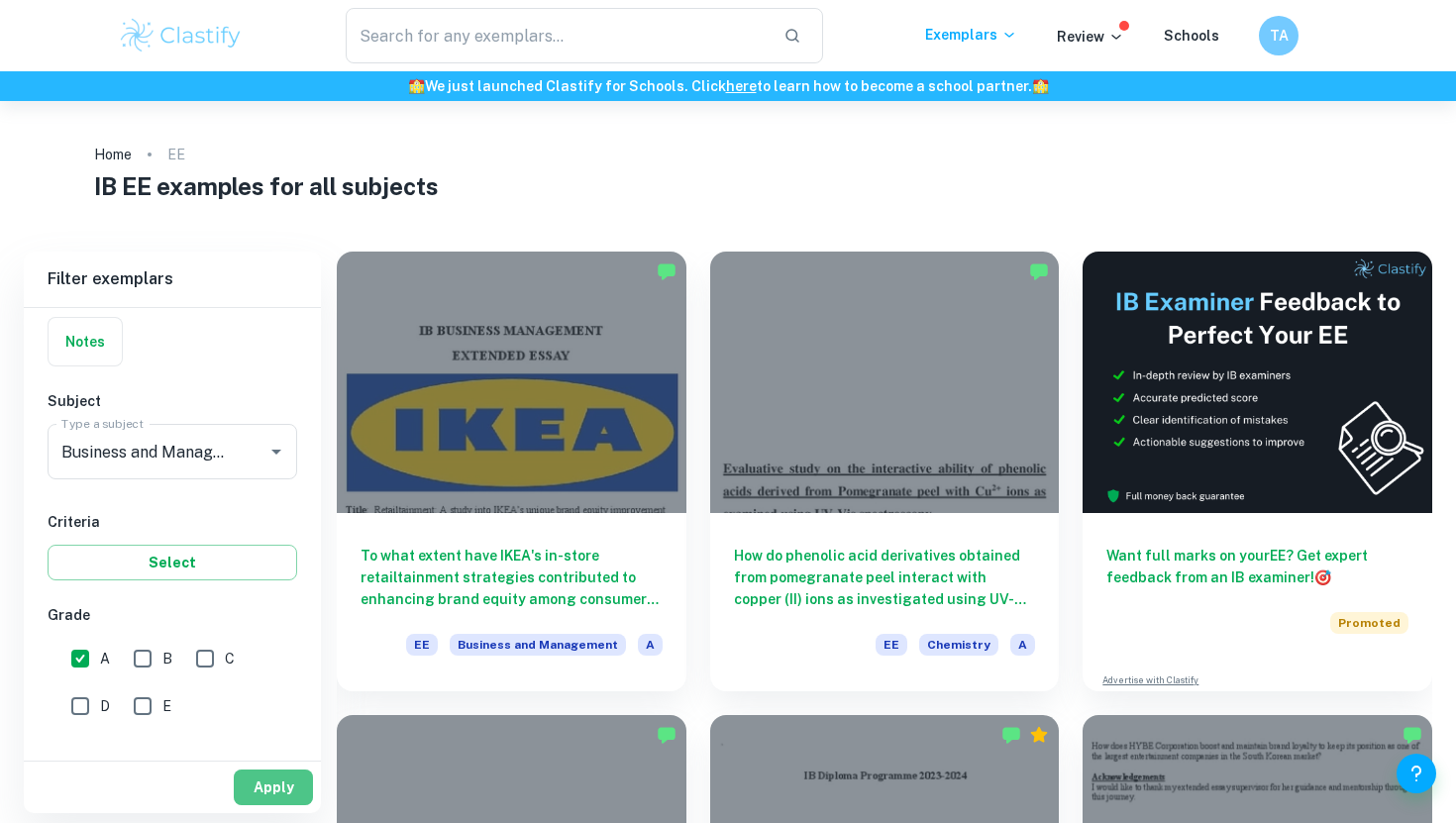 click on "Apply" at bounding box center (273, 787) 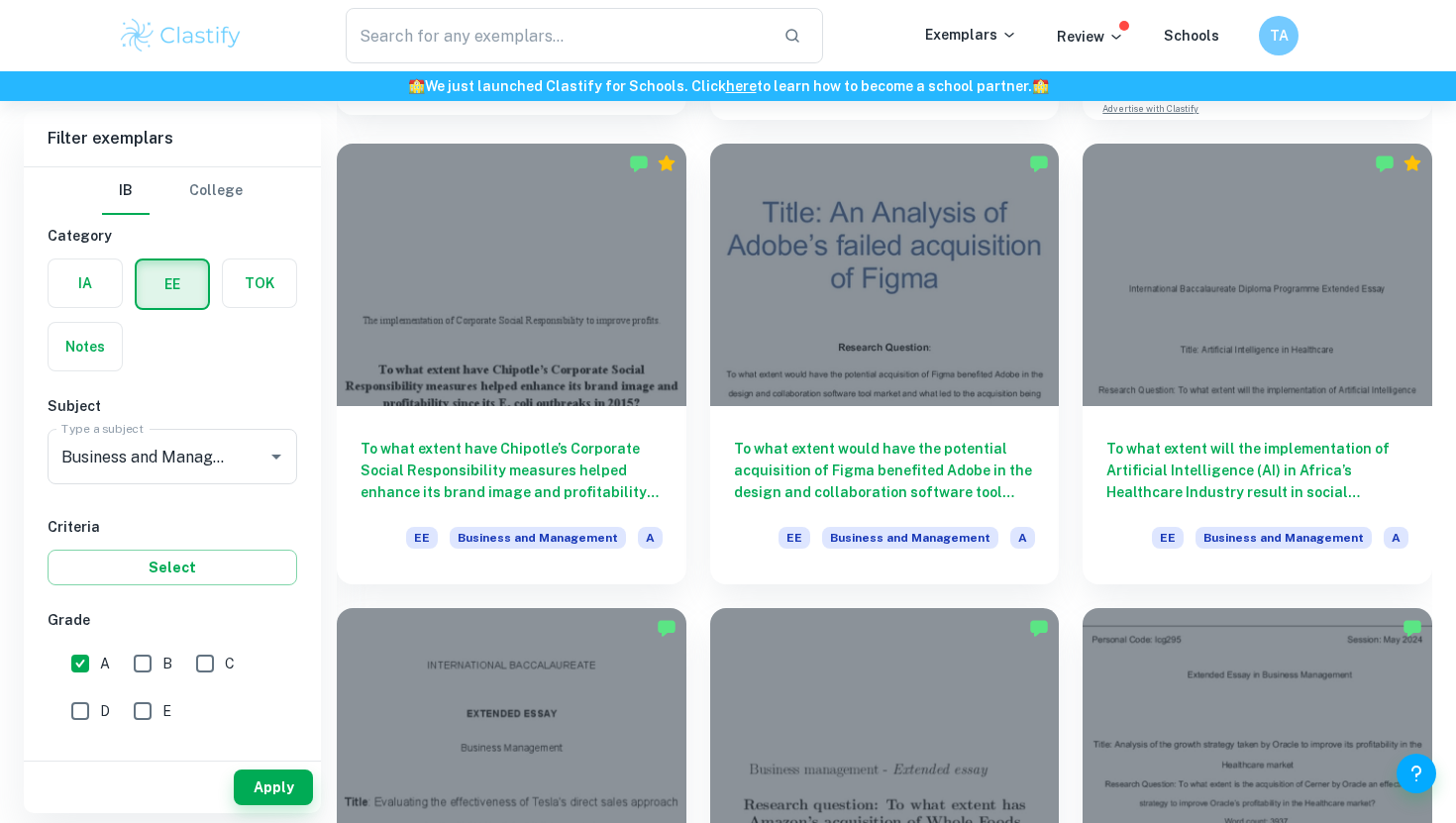 scroll, scrollTop: 575, scrollLeft: 0, axis: vertical 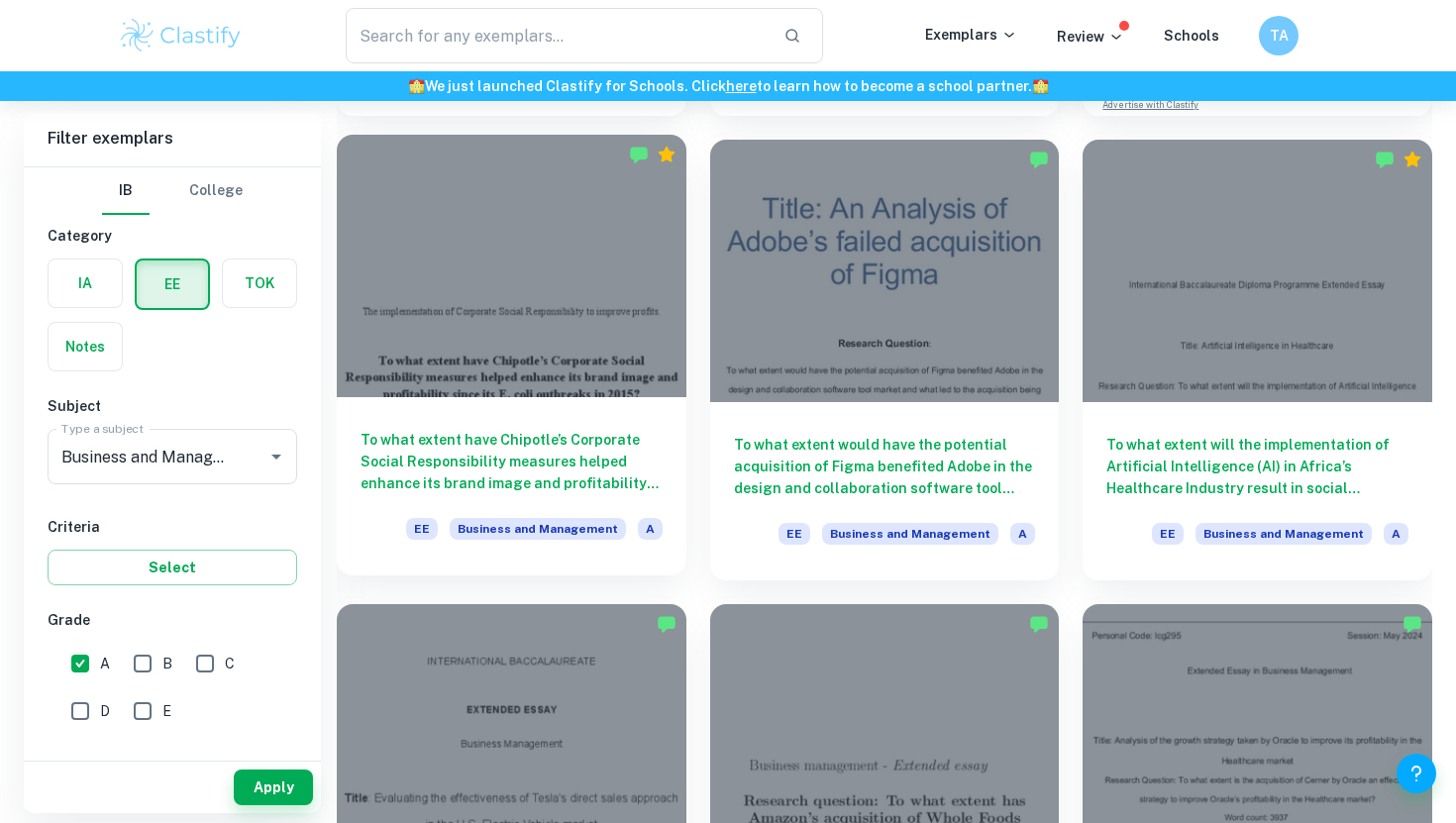click on "To what extent have Chipotle’s Corporate Social Responsibility measures helped enhance its brand image and profitability since its E. coli outbreaks in 2015?" at bounding box center [511, 462] 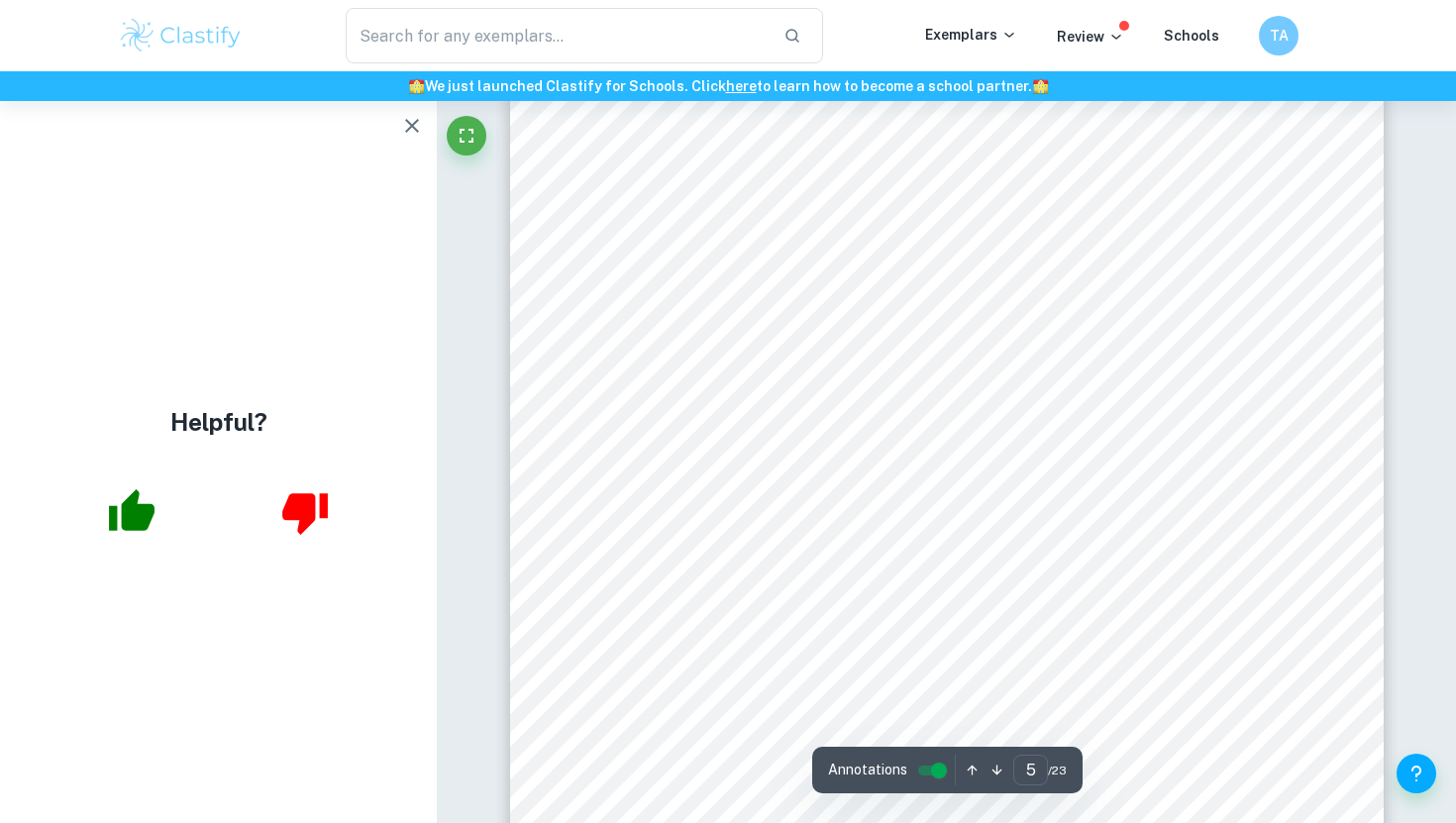 scroll, scrollTop: 4831, scrollLeft: 0, axis: vertical 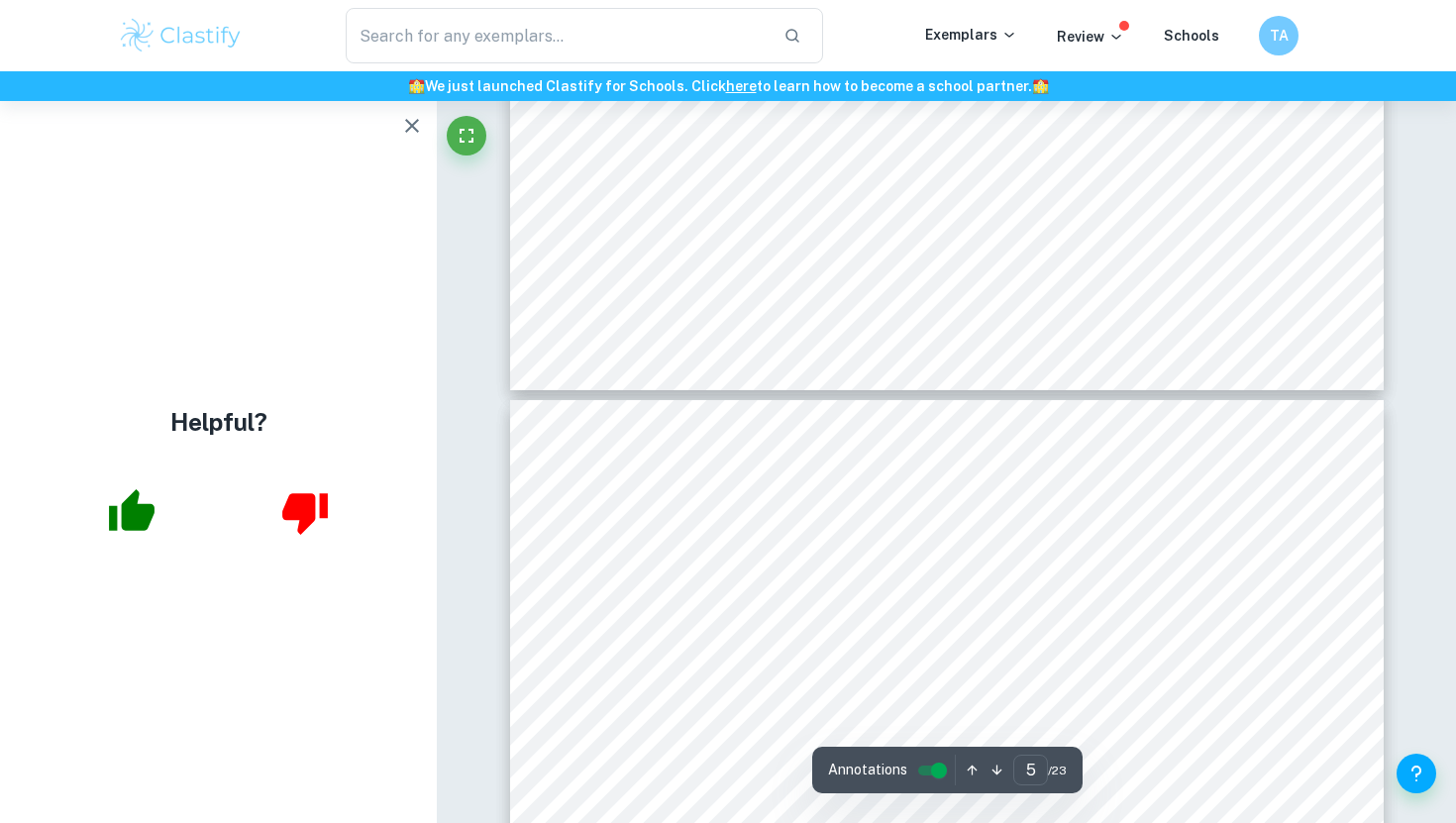 type on "6" 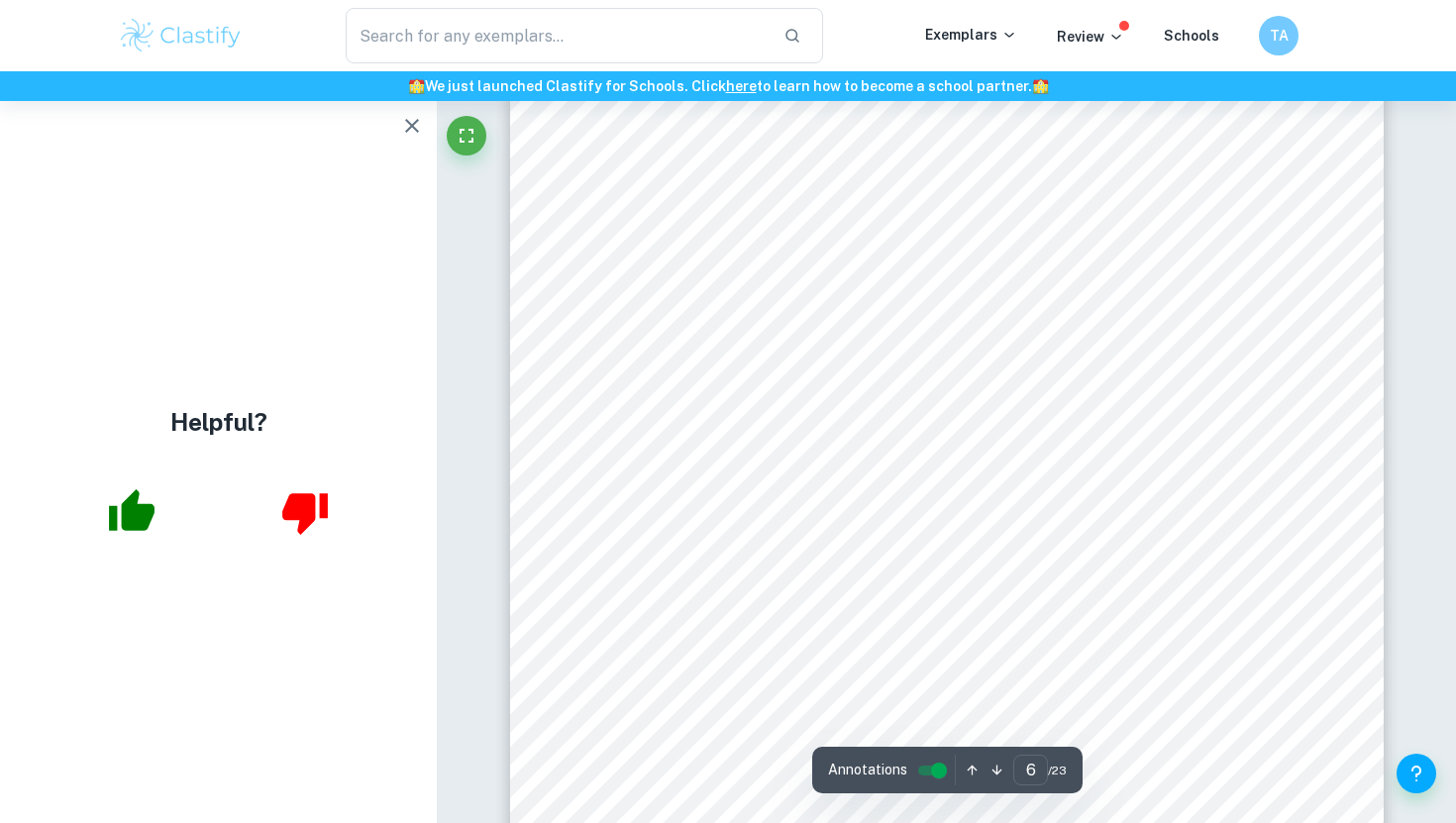 scroll, scrollTop: 5973, scrollLeft: 0, axis: vertical 